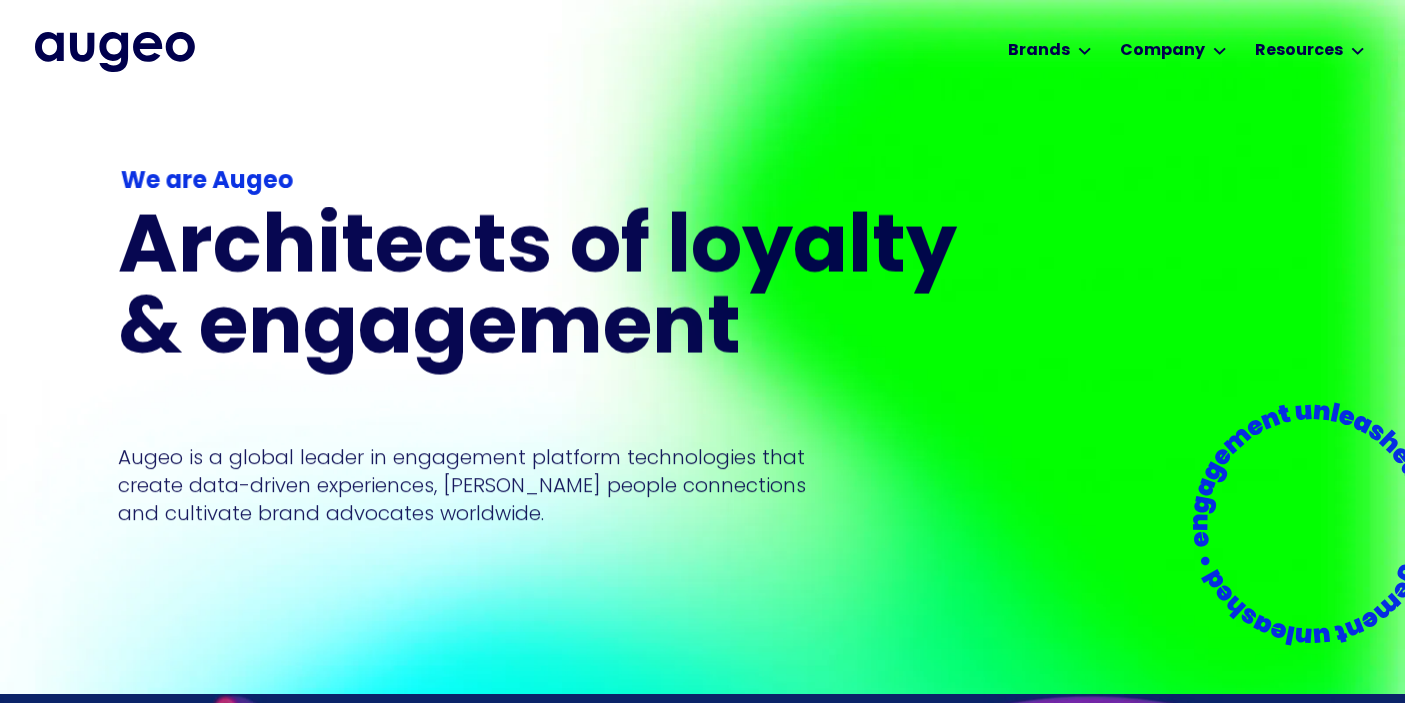 scroll, scrollTop: 0, scrollLeft: 0, axis: both 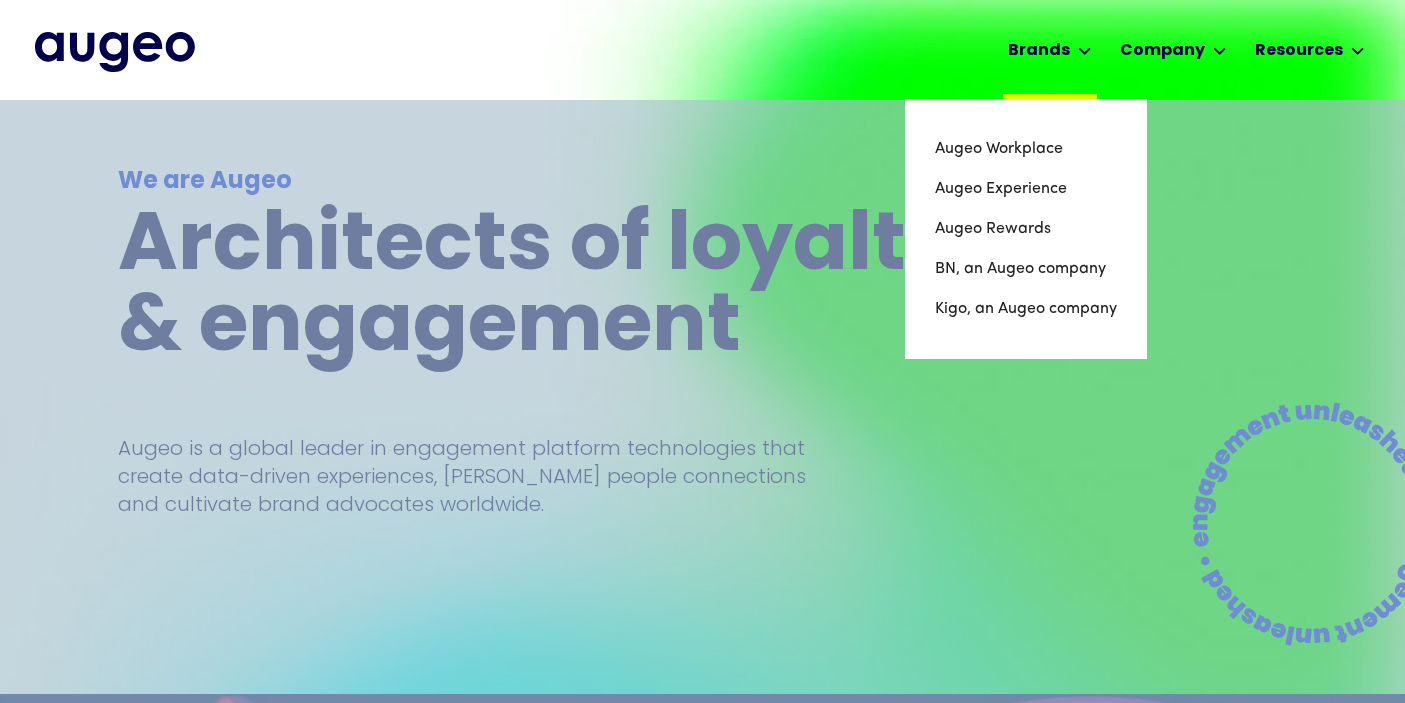 click on "Brands" at bounding box center (1039, 51) 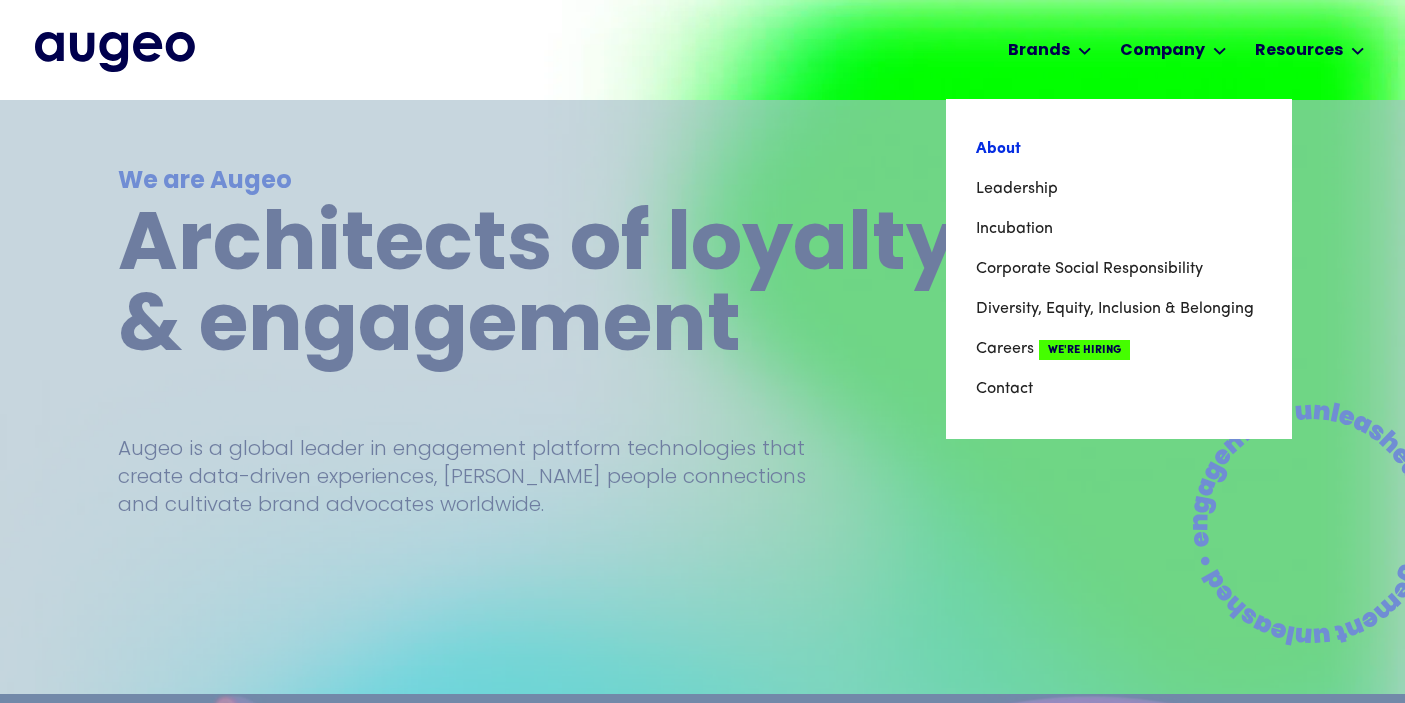 click on "About" at bounding box center (1119, 149) 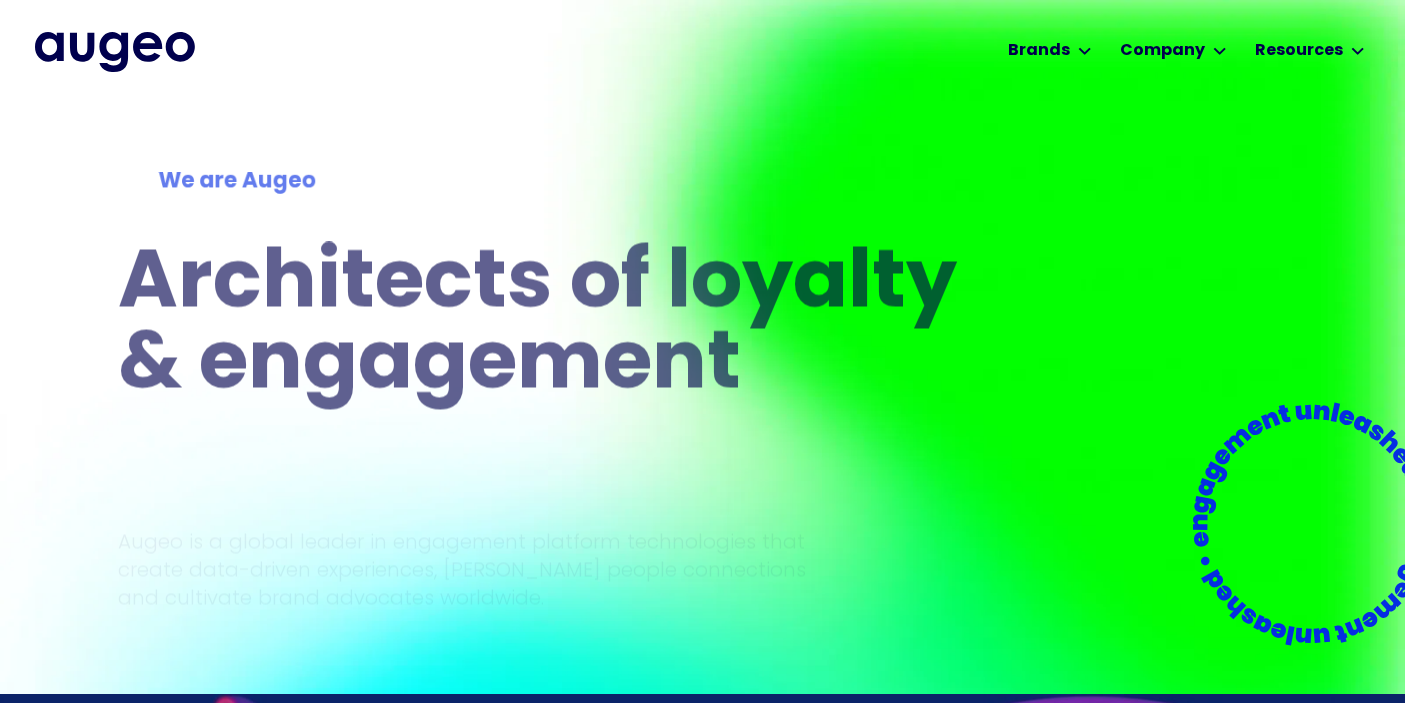 scroll, scrollTop: 0, scrollLeft: 0, axis: both 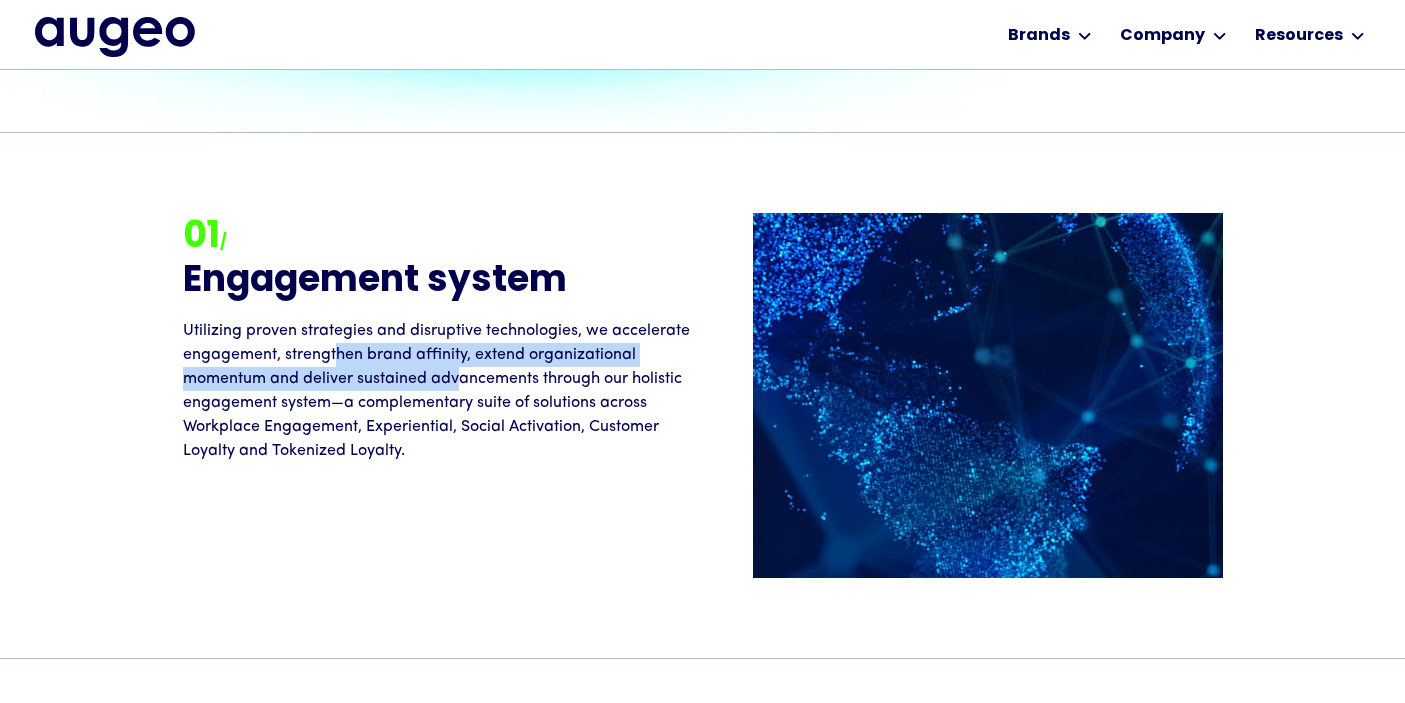 drag, startPoint x: 337, startPoint y: 343, endPoint x: 457, endPoint y: 371, distance: 123.22337 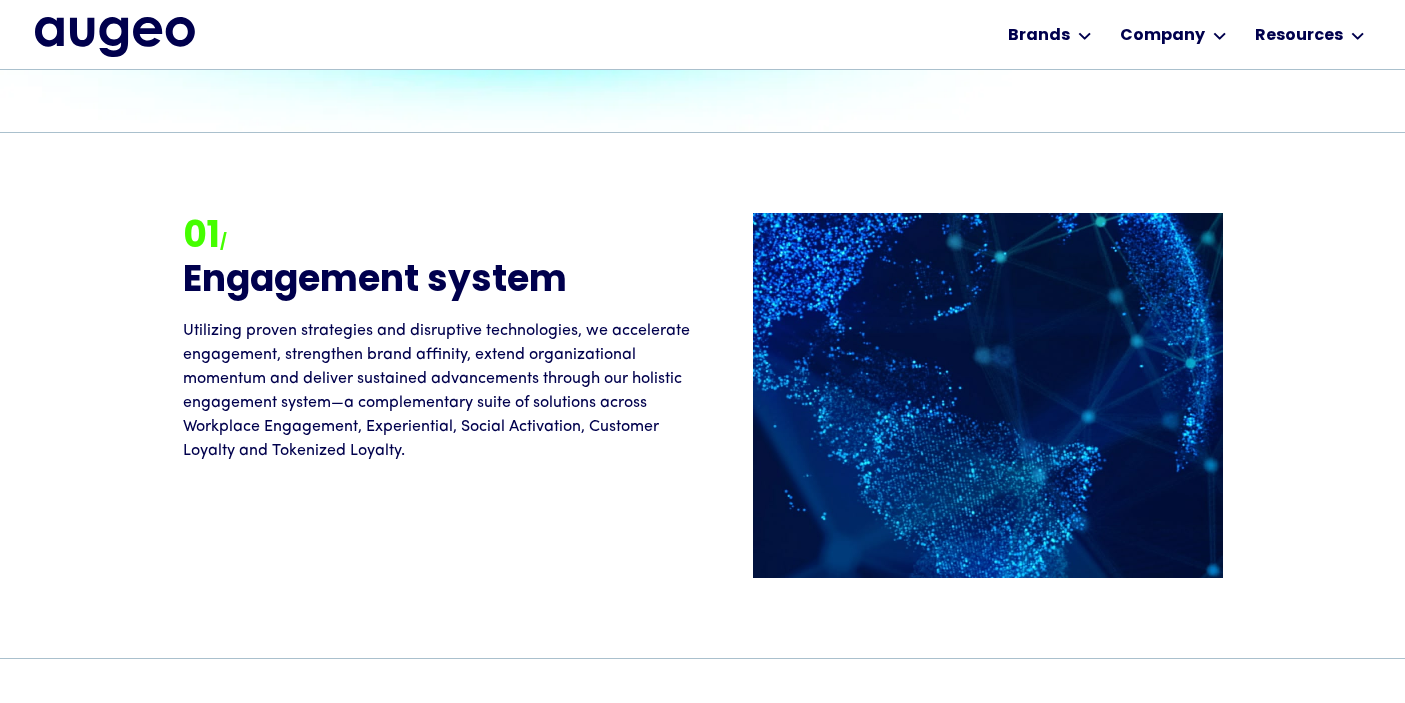 click on "01 / Engagement system Utilizing proven strategies and disruptive technologies, we accelerate engagement, strengthen brand affinity, extend organizational momentum and deliver sustained advancements through our holistic engagement system—a complementary suite of solutions across Workplace Engagement, Experiential, Social Activation, Customer Loyalty and Tokenized Loyalty." at bounding box center (703, 395) 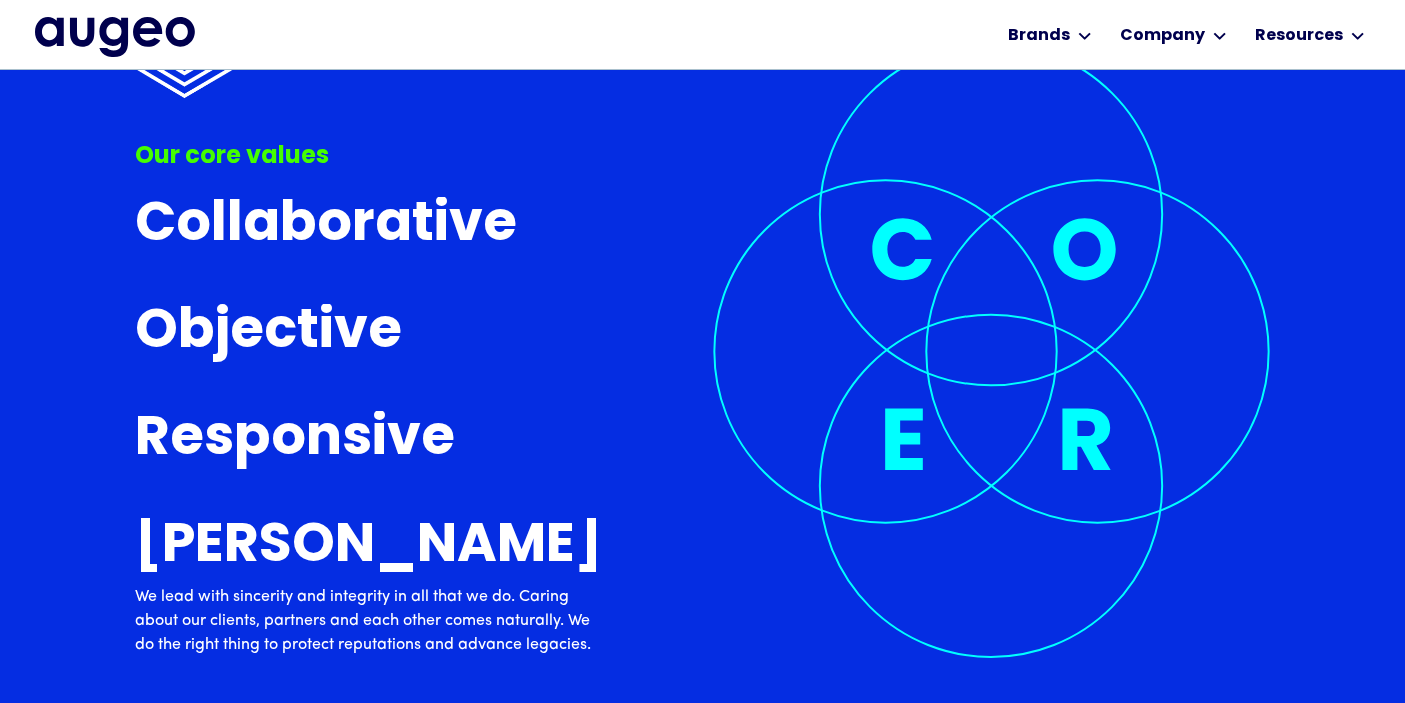 scroll, scrollTop: 6505, scrollLeft: 0, axis: vertical 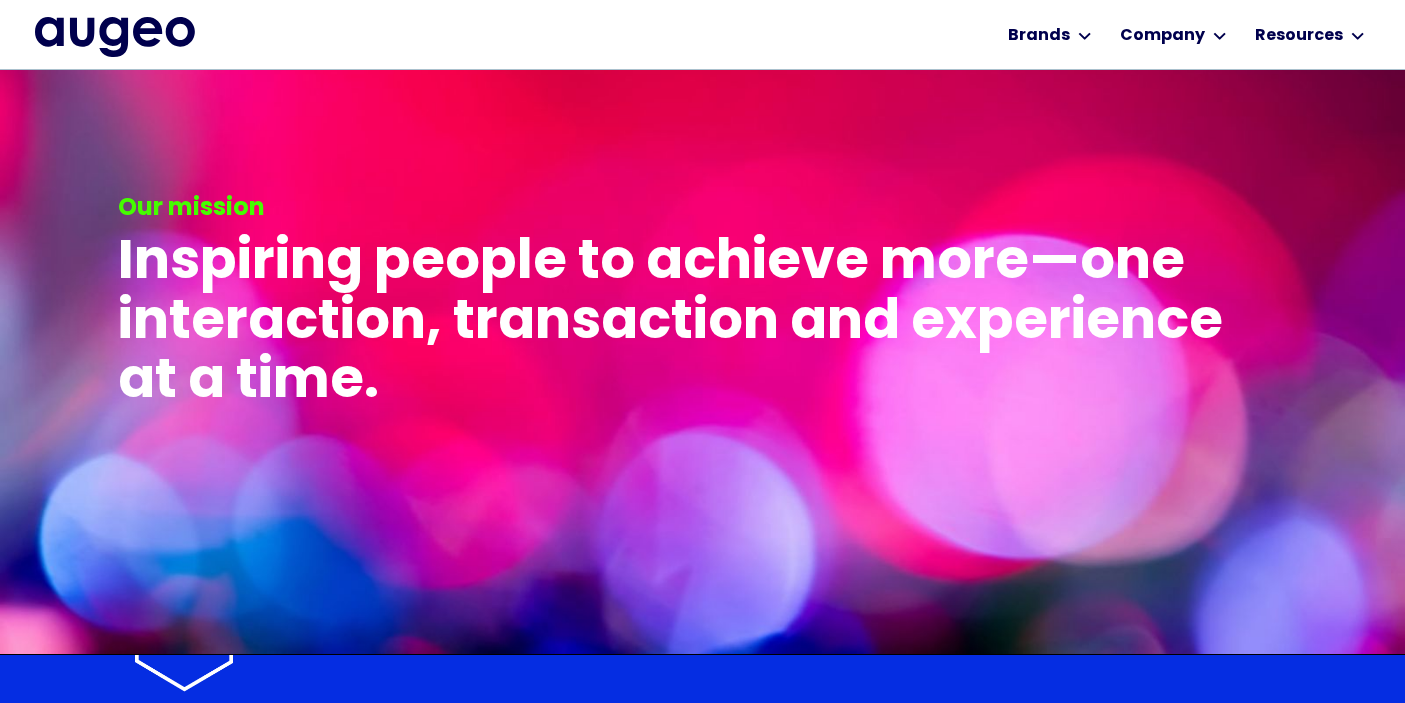 drag, startPoint x: 387, startPoint y: 378, endPoint x: 214, endPoint y: 287, distance: 195.47379 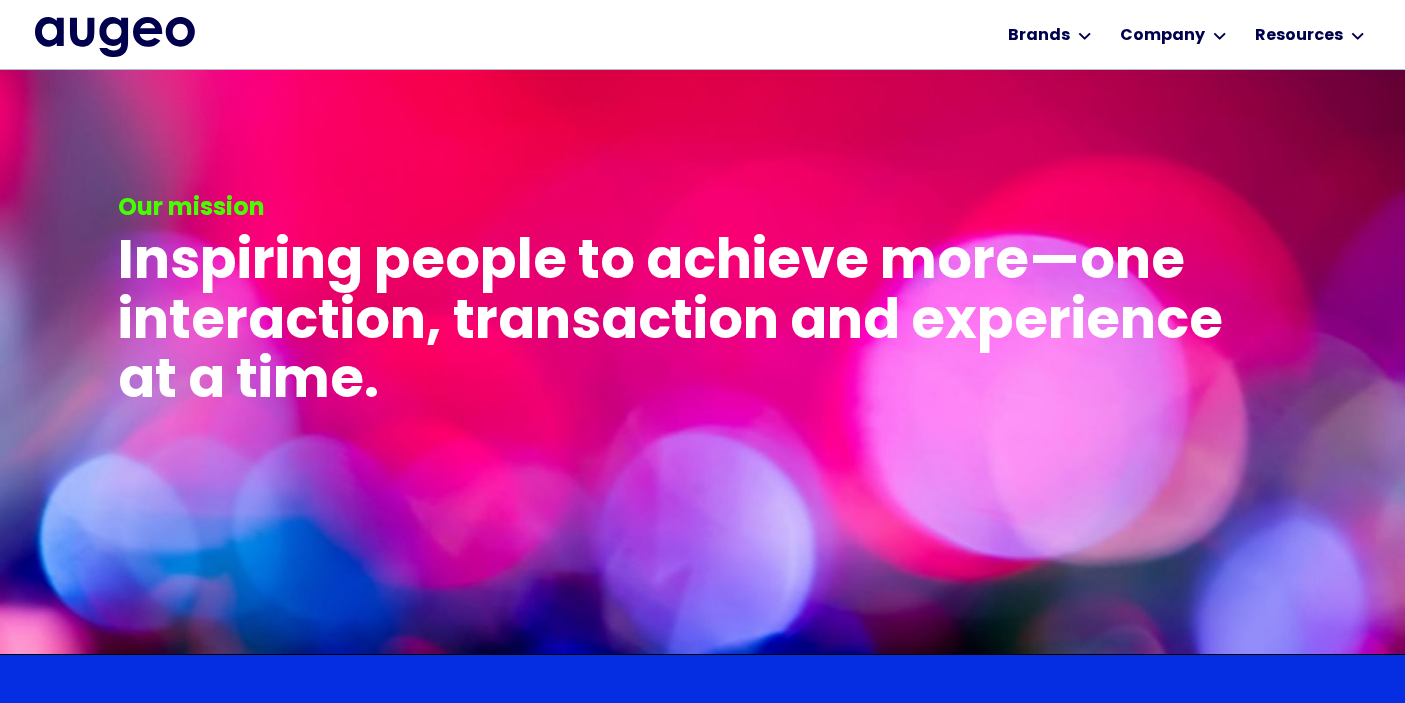 click at bounding box center [702, 421] 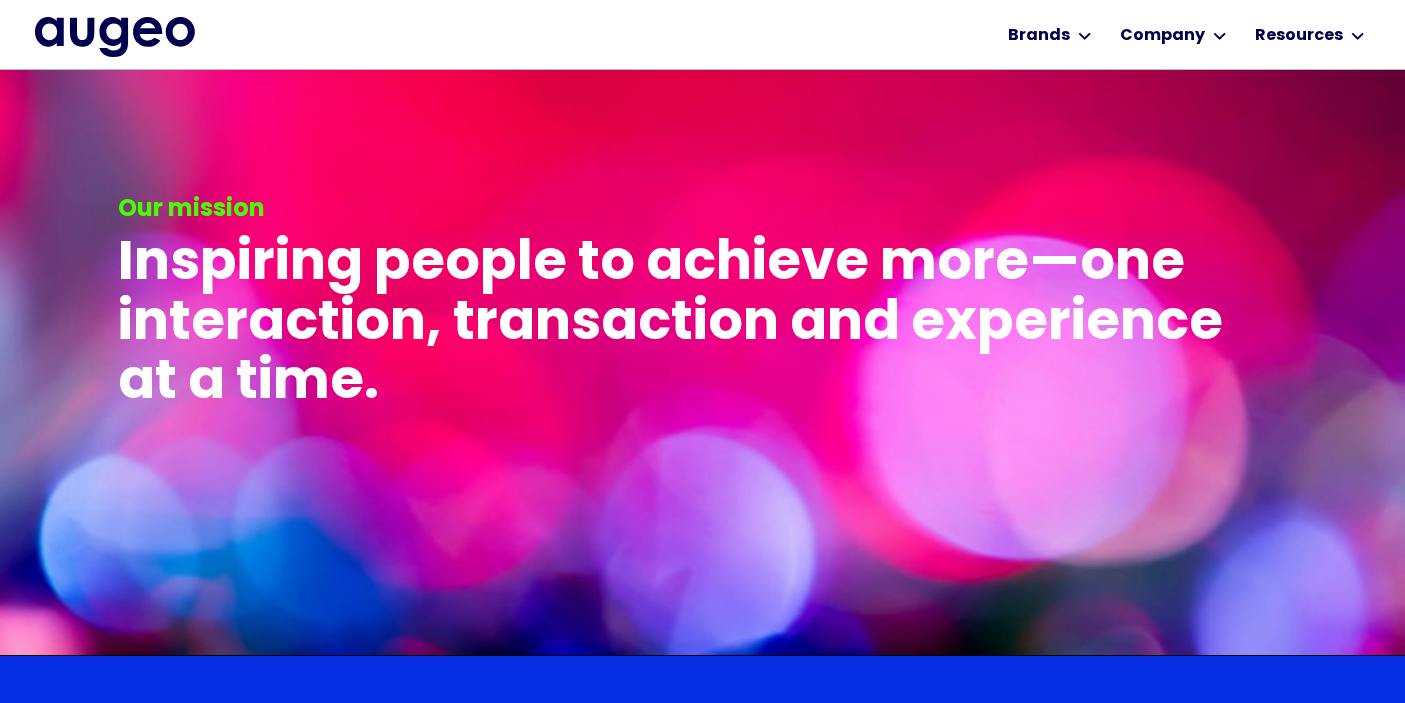scroll, scrollTop: 3711, scrollLeft: 0, axis: vertical 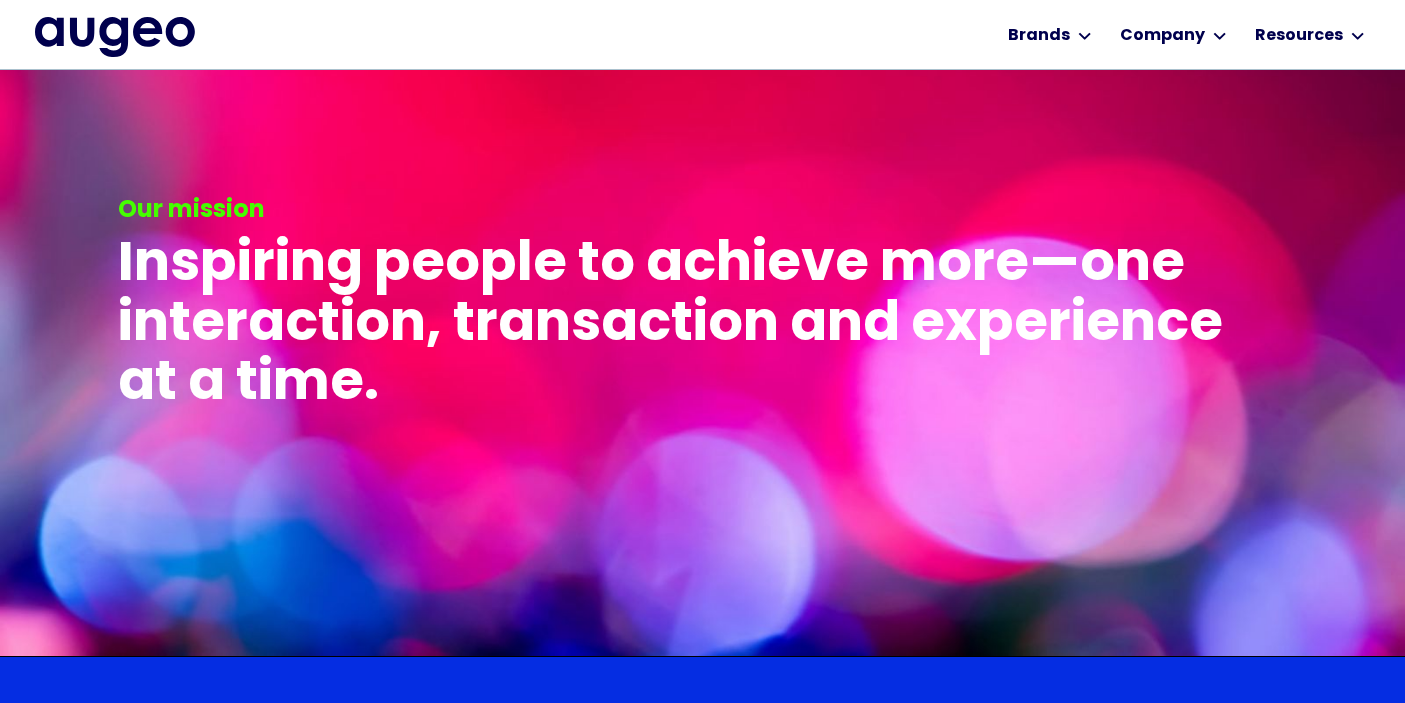 drag, startPoint x: 392, startPoint y: 375, endPoint x: 183, endPoint y: 260, distance: 238.54979 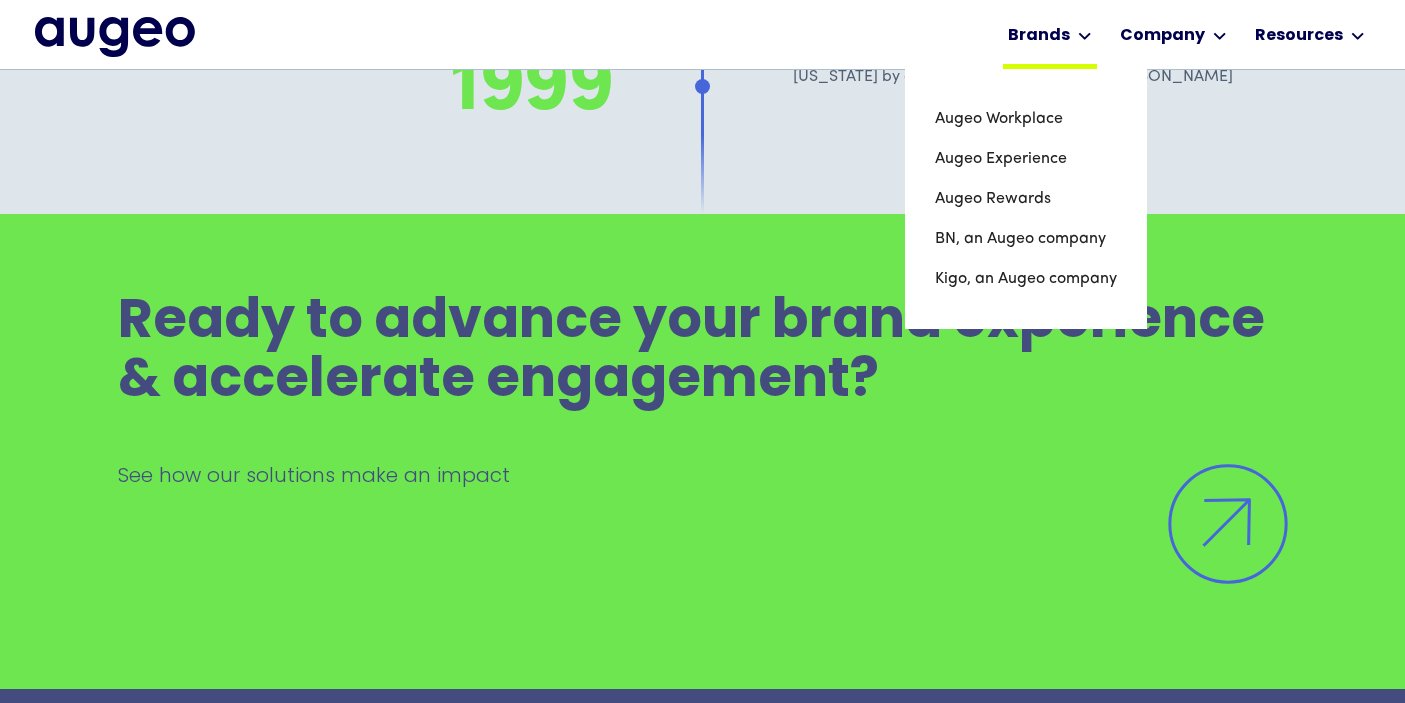 scroll, scrollTop: 15039, scrollLeft: 0, axis: vertical 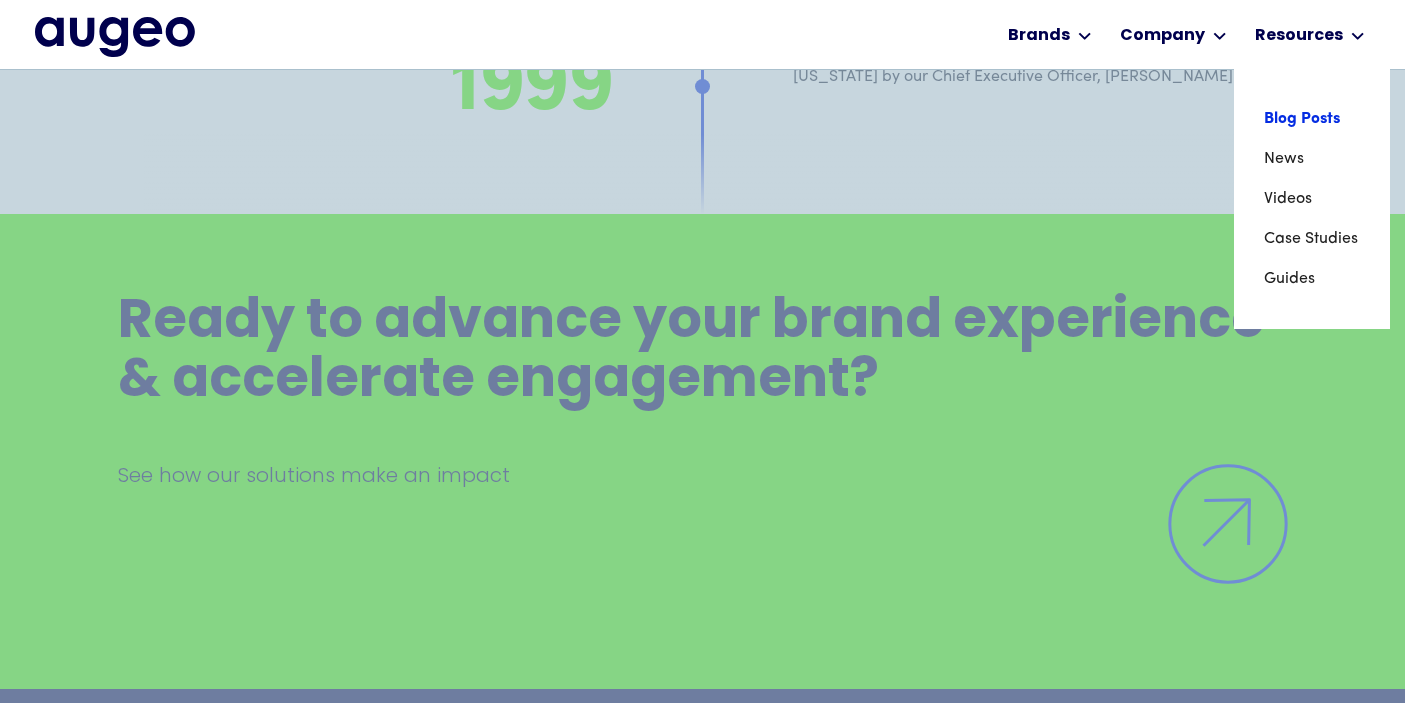 click on "Blog Posts" at bounding box center (1312, 119) 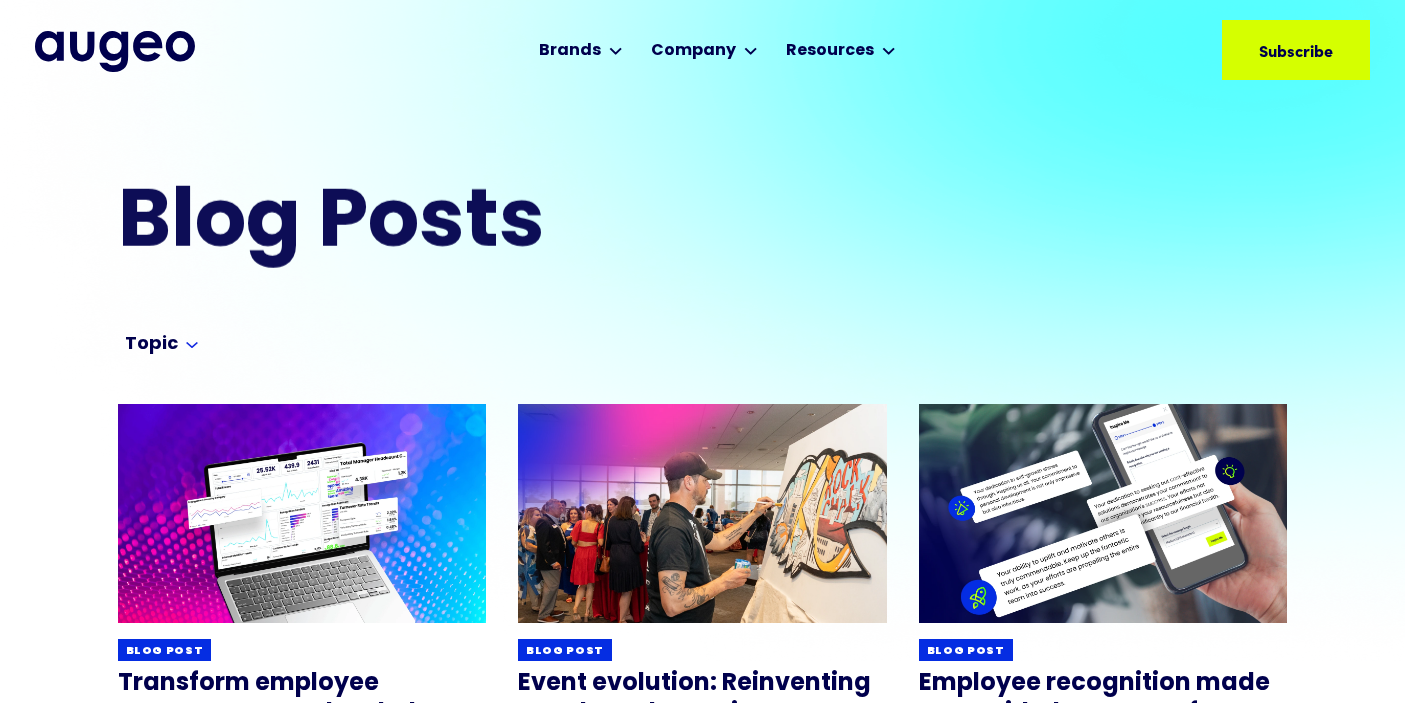 scroll, scrollTop: 0, scrollLeft: 0, axis: both 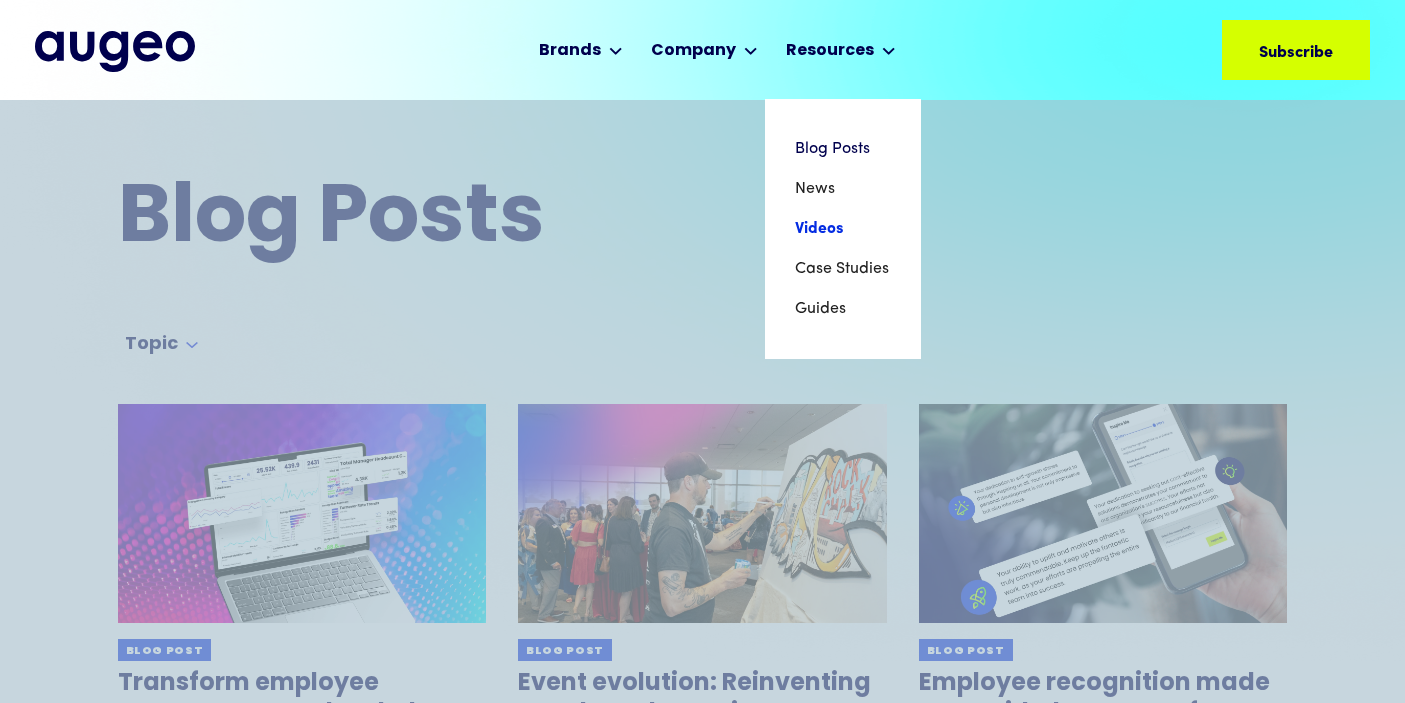 click on "Videos" at bounding box center (843, 229) 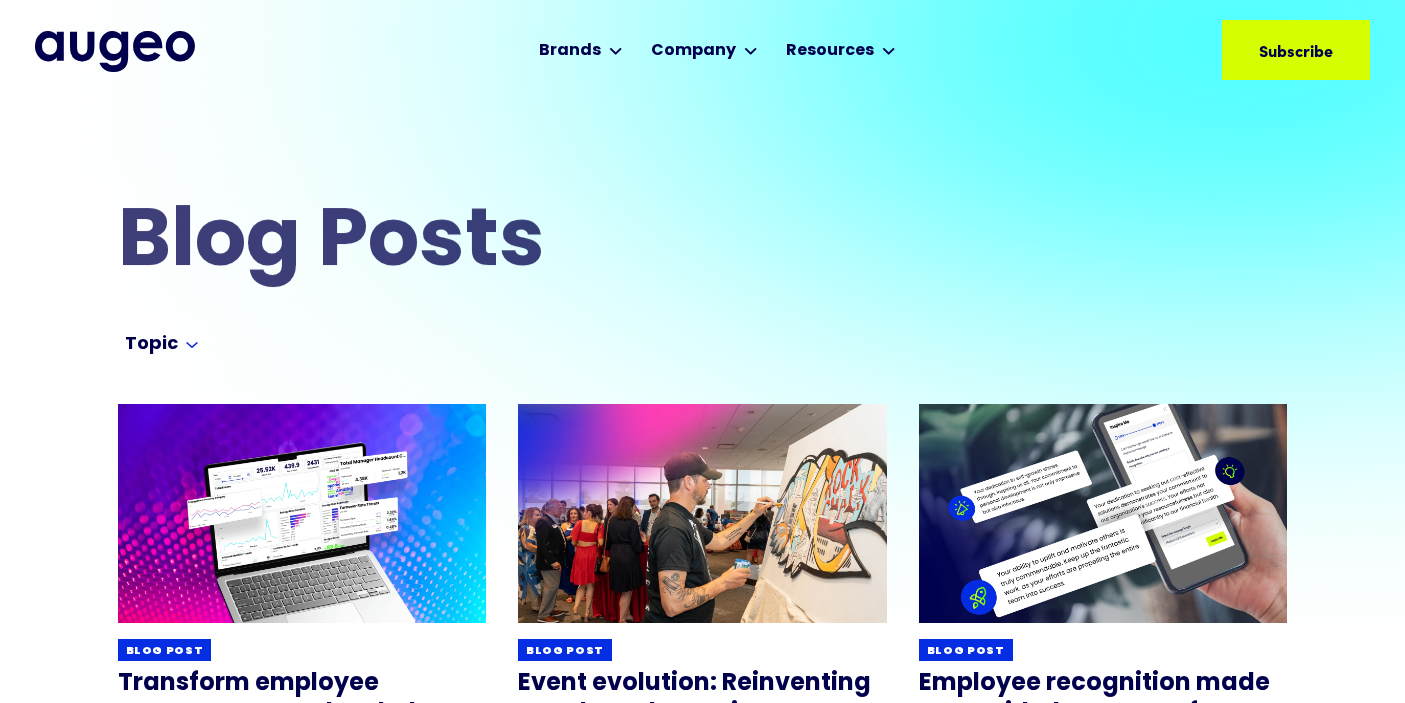 scroll, scrollTop: 0, scrollLeft: 0, axis: both 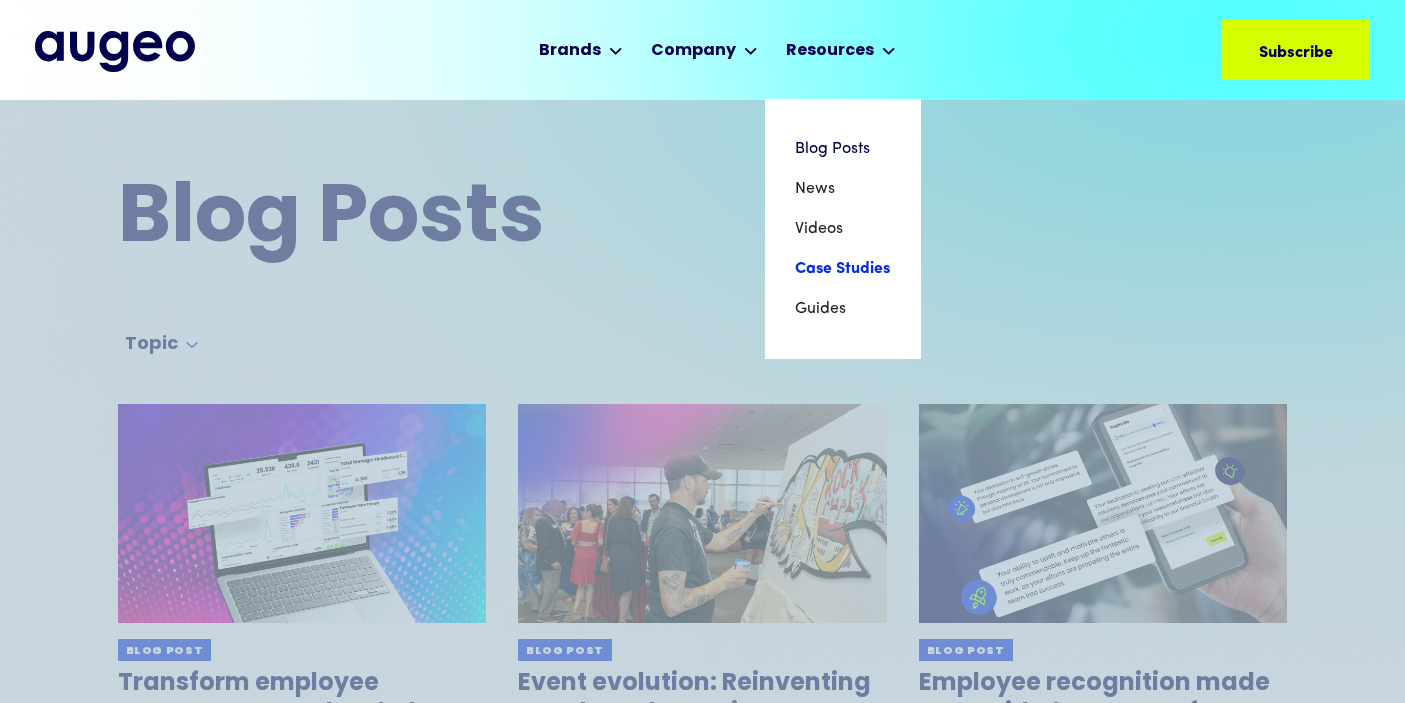 click on "Case Studies" at bounding box center [843, 269] 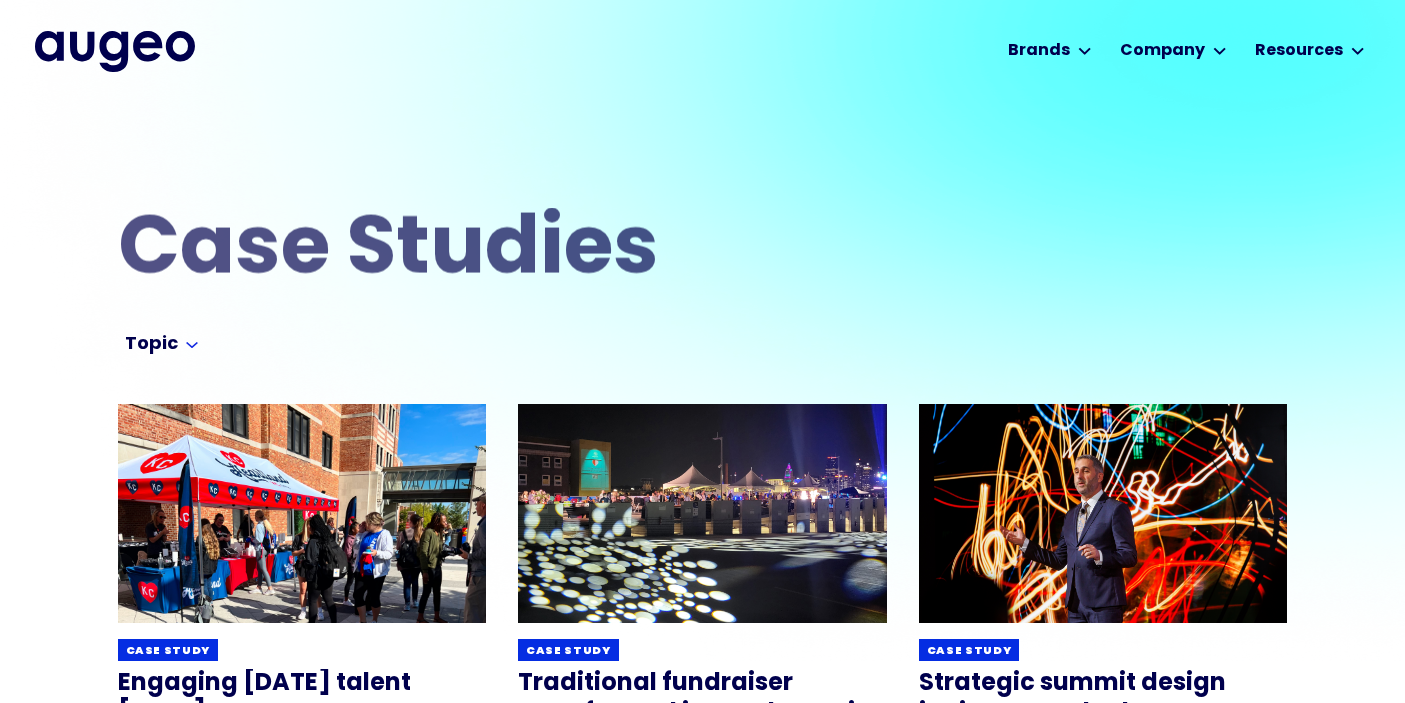 scroll, scrollTop: 0, scrollLeft: 0, axis: both 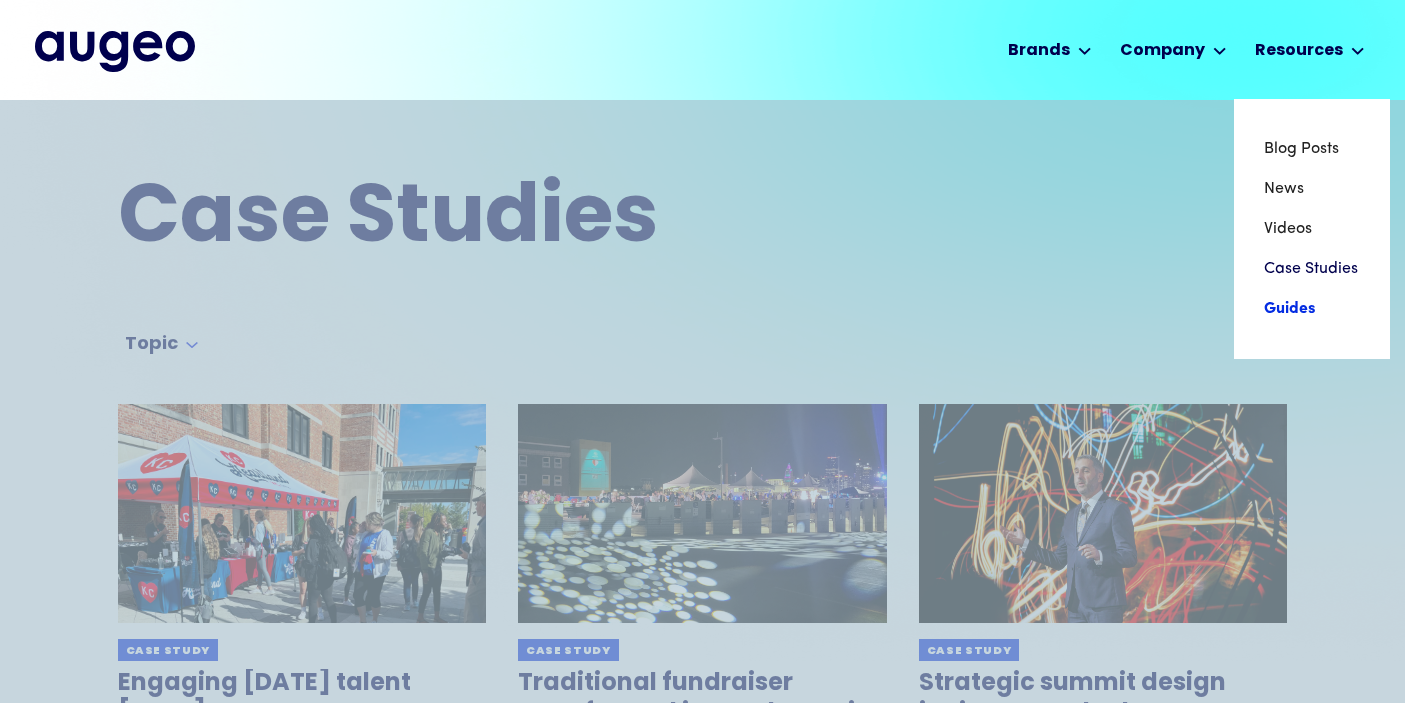 click on "Guides" at bounding box center (1312, 309) 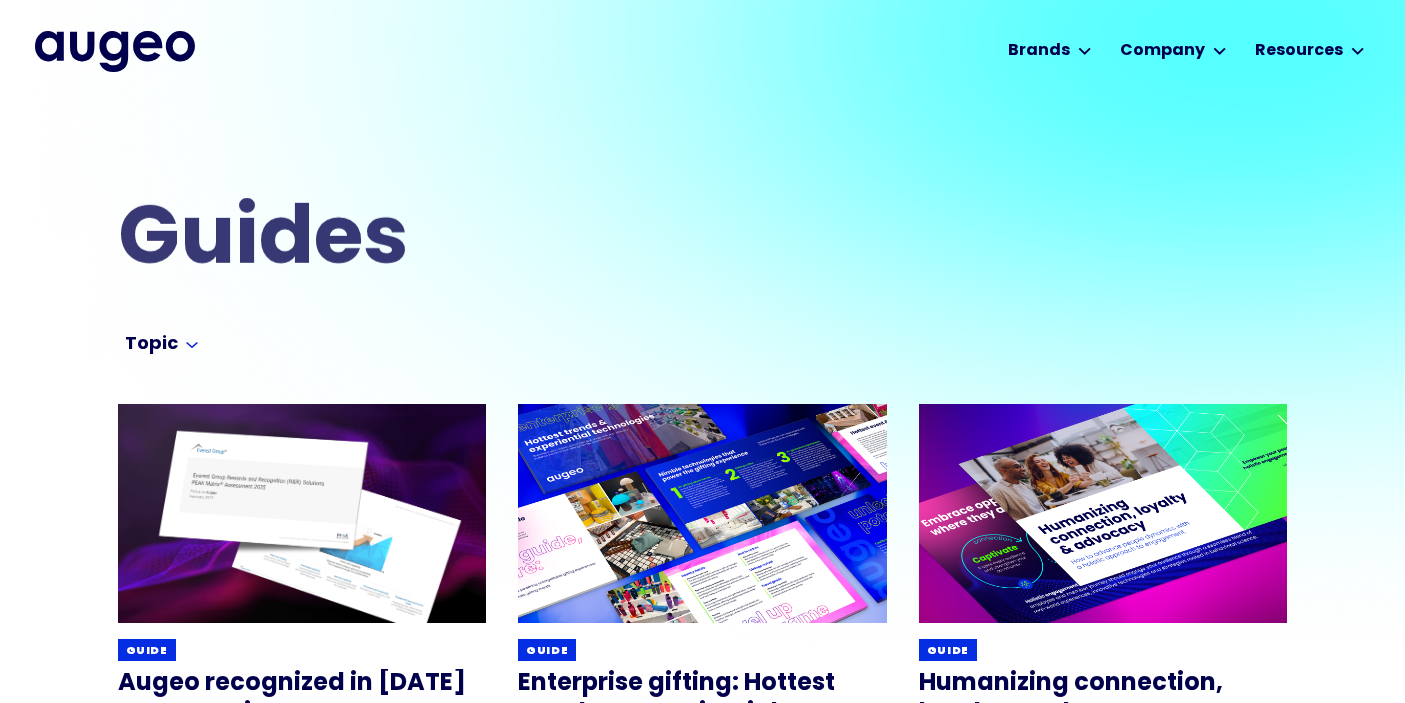scroll, scrollTop: 0, scrollLeft: 0, axis: both 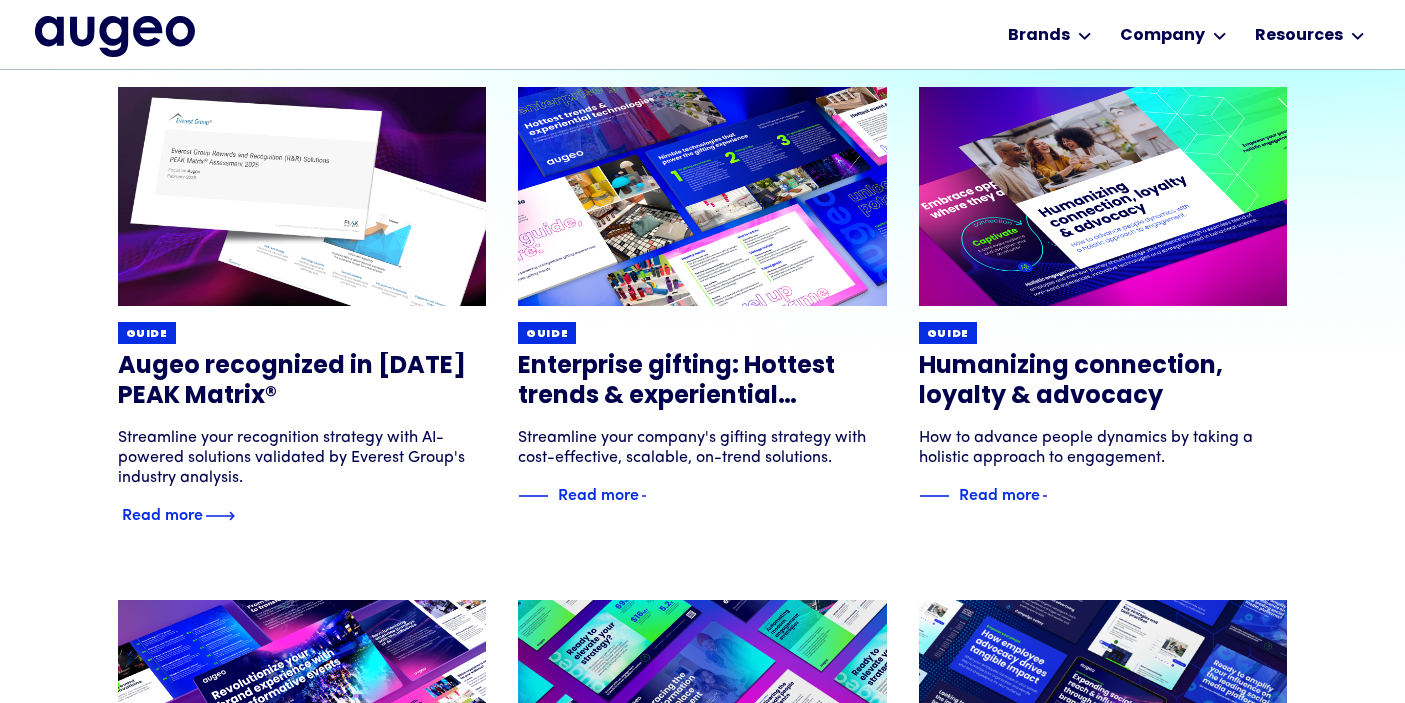 click at bounding box center [302, 196] 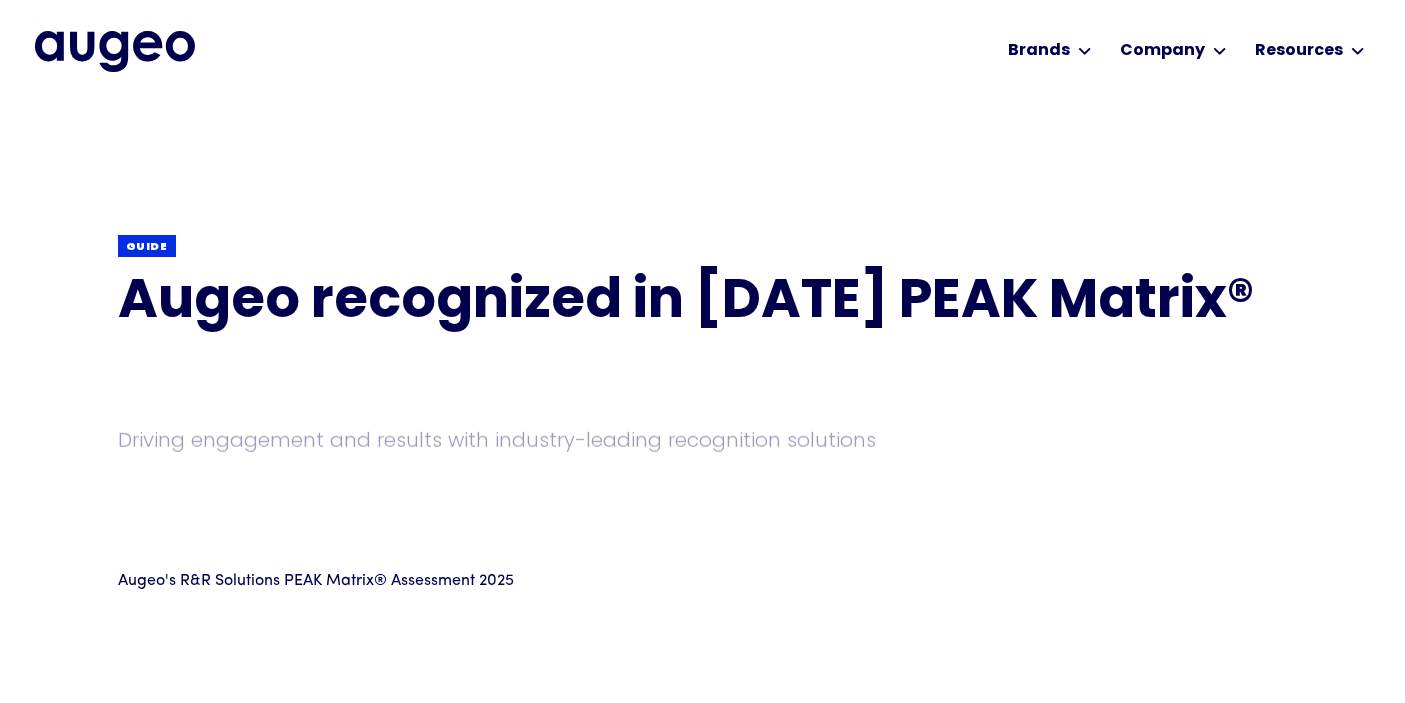 scroll, scrollTop: 0, scrollLeft: 0, axis: both 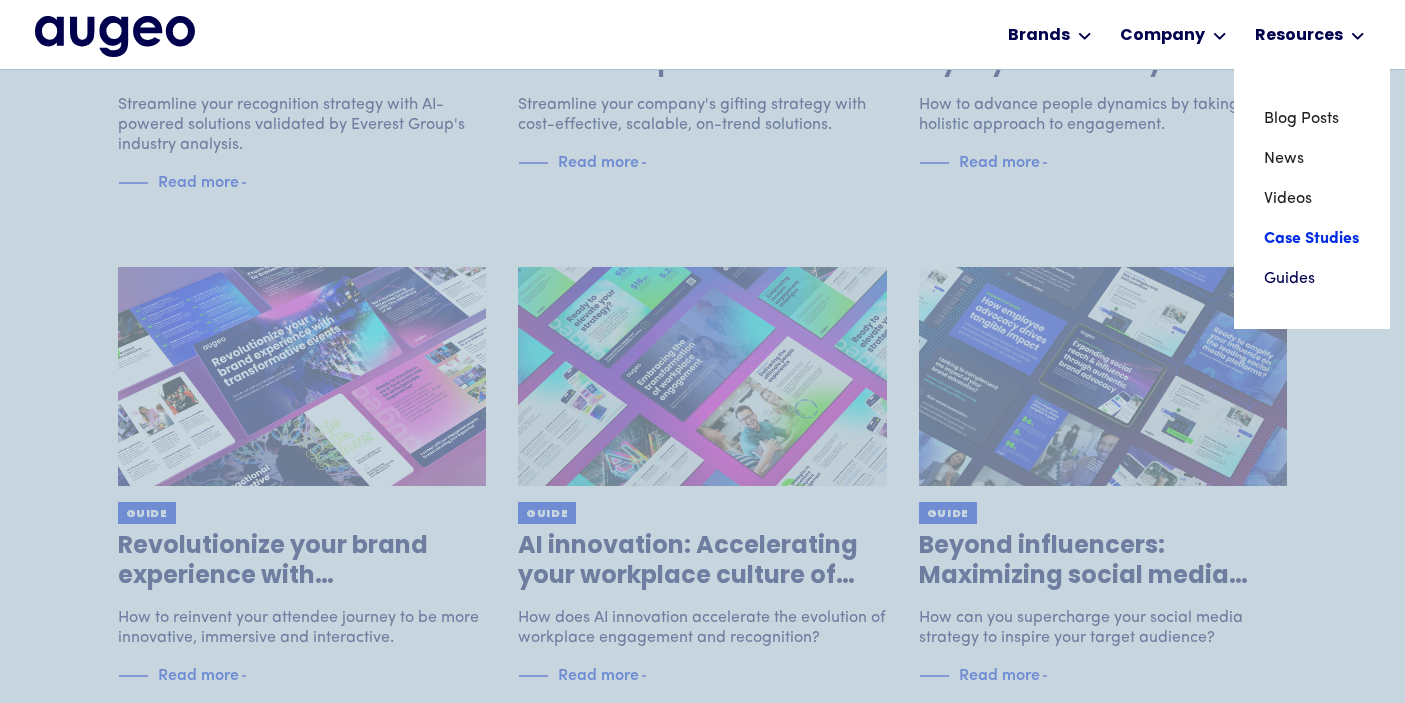 click on "Case Studies" at bounding box center (1312, 239) 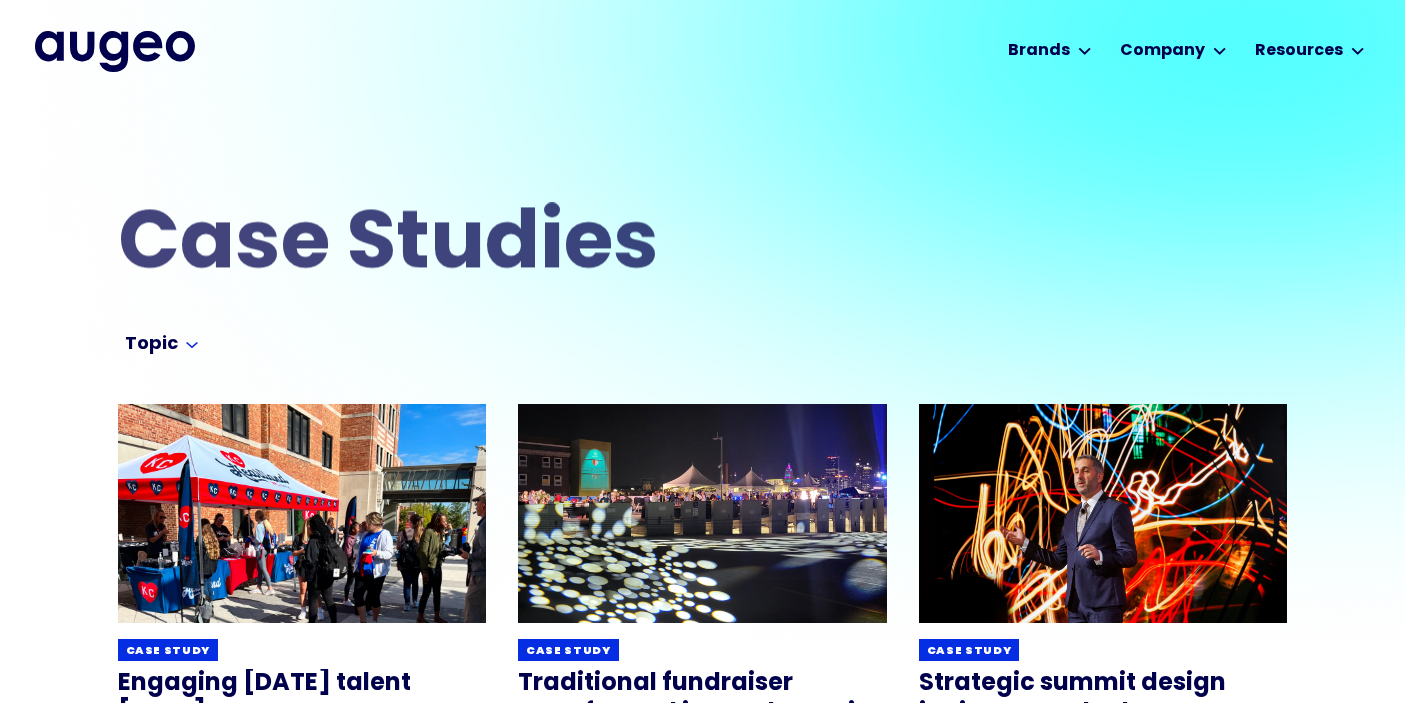 scroll, scrollTop: 0, scrollLeft: 0, axis: both 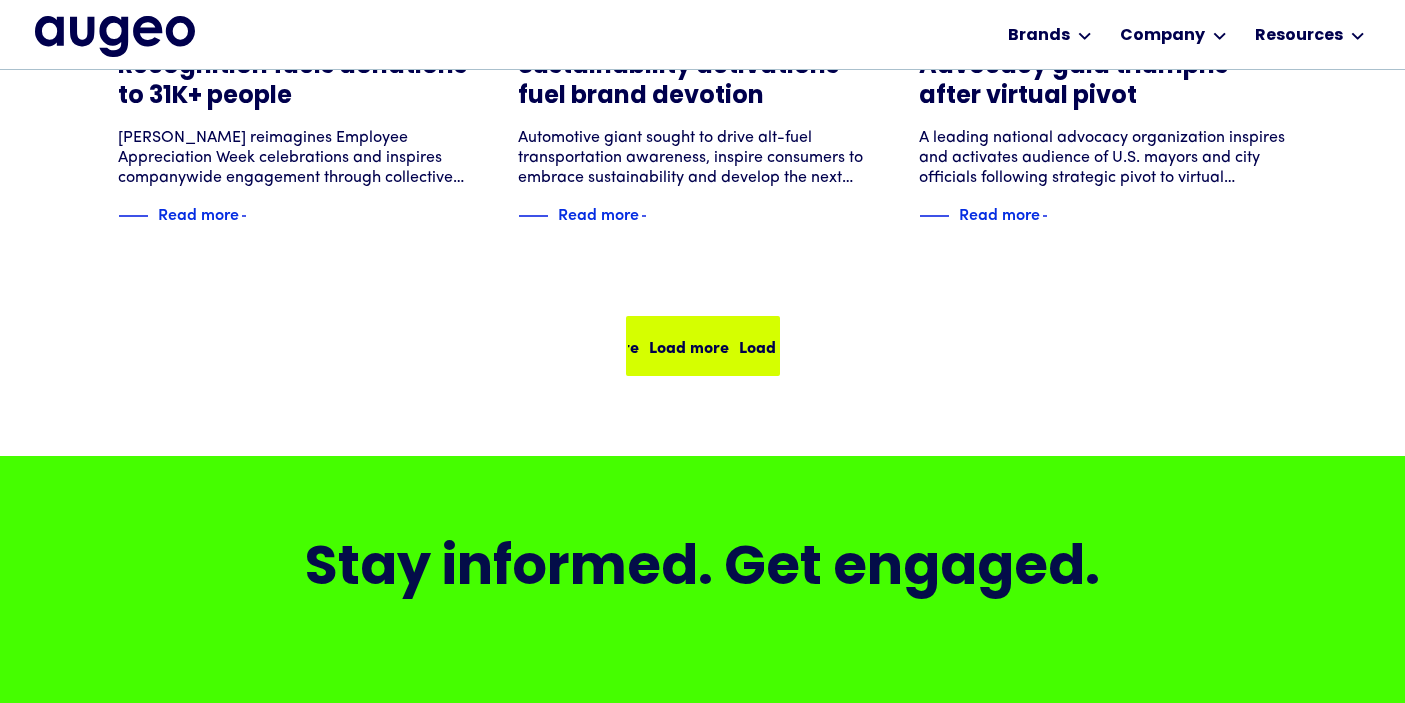 click on "Load more Load more Load more Load more" at bounding box center (703, 346) 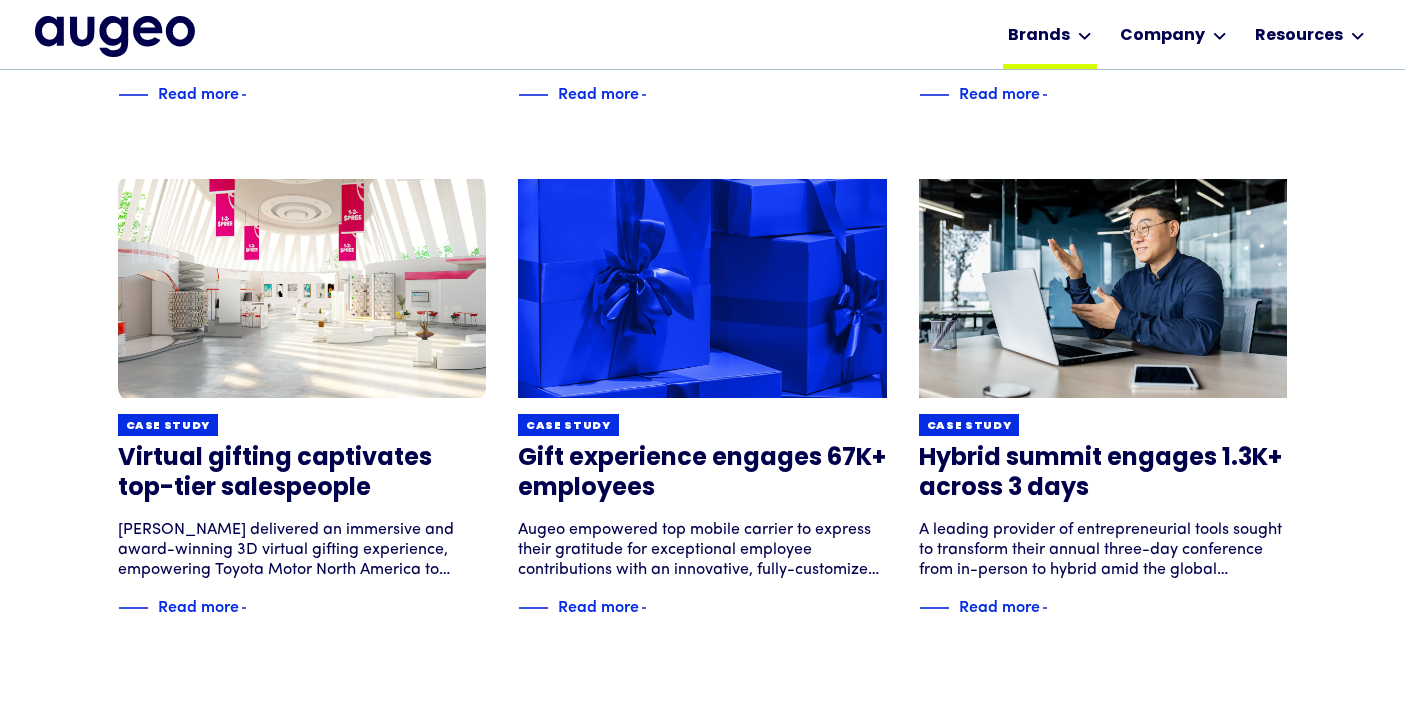 scroll, scrollTop: 2762, scrollLeft: 0, axis: vertical 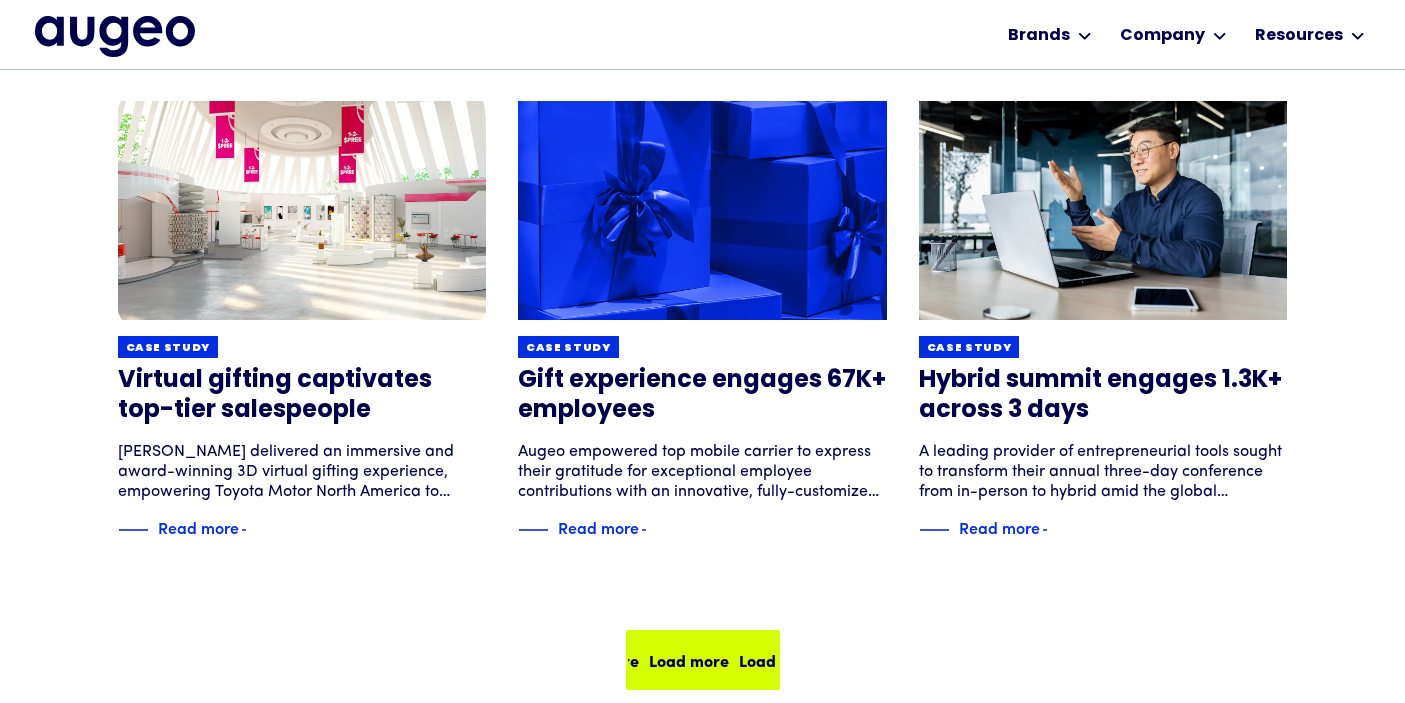click on "Load more Load more Load more Load more" at bounding box center [703, 660] 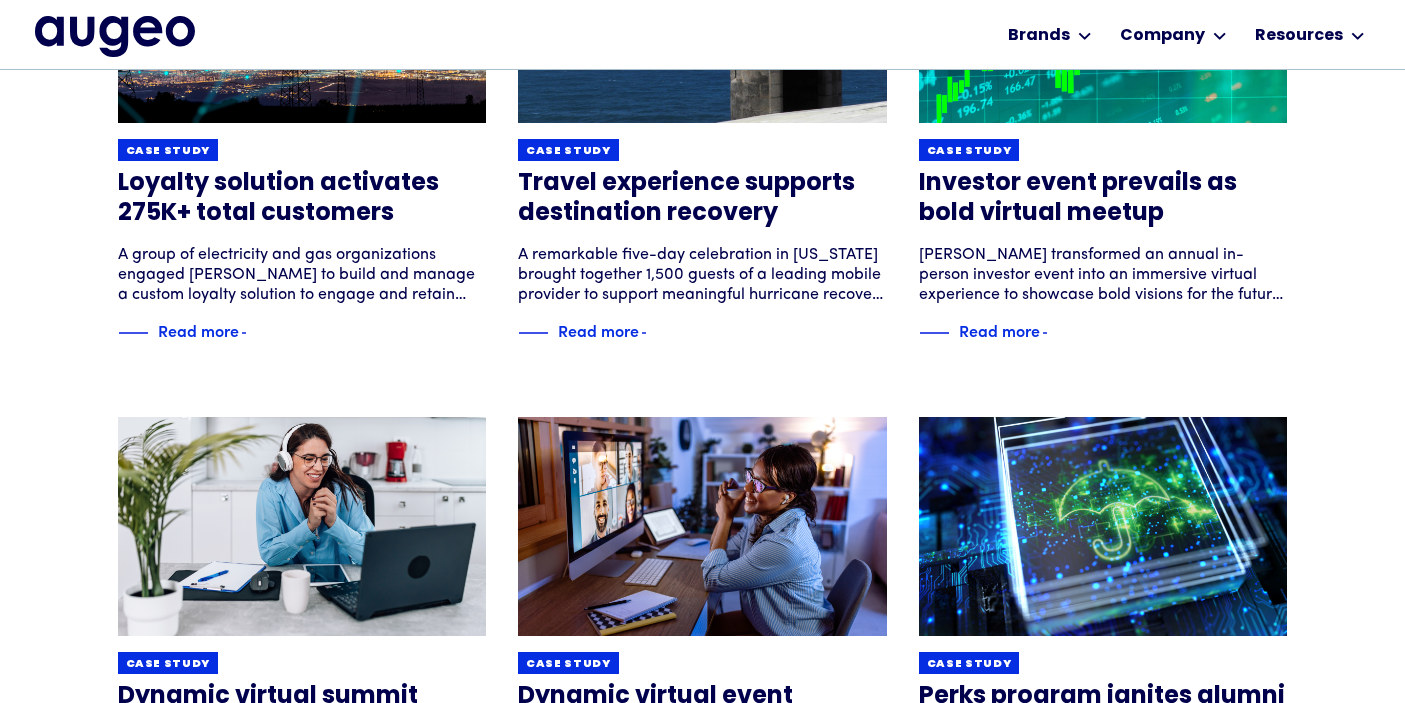 scroll, scrollTop: 4062, scrollLeft: 0, axis: vertical 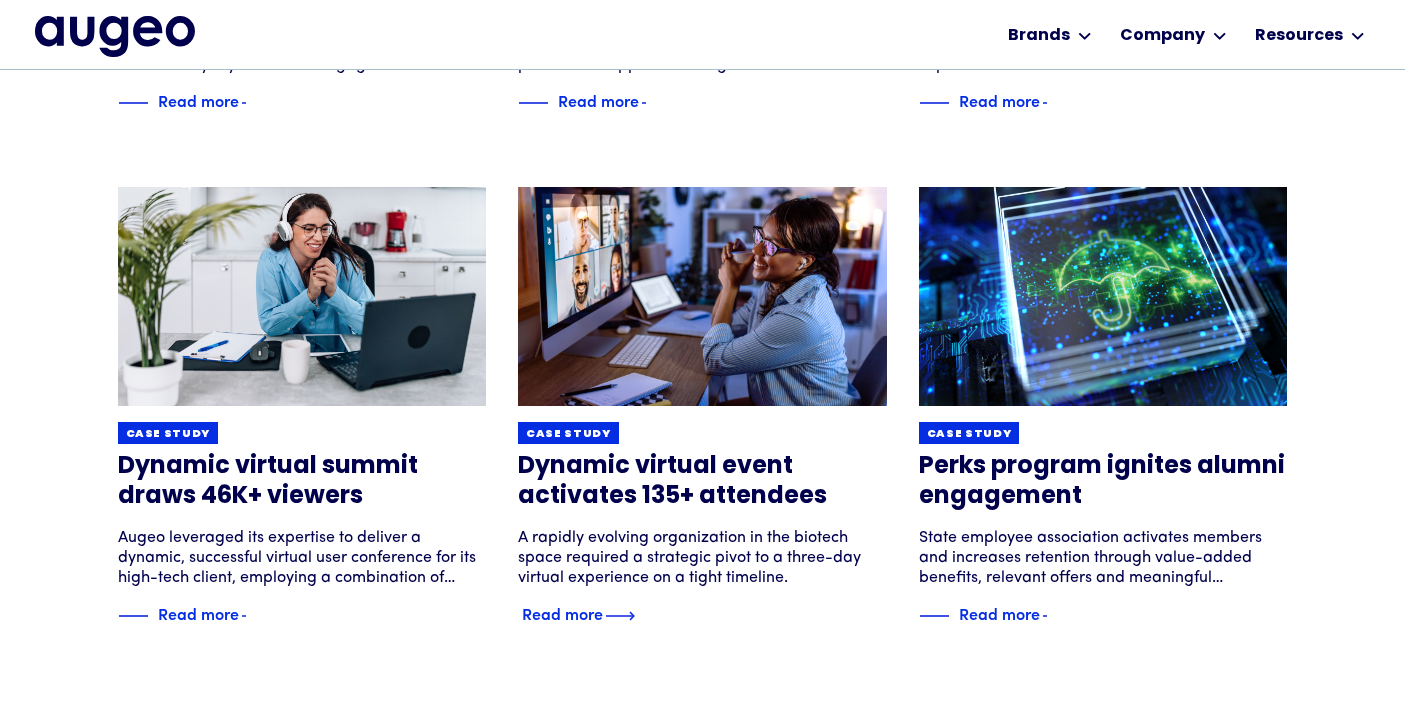 click at bounding box center (702, 296) 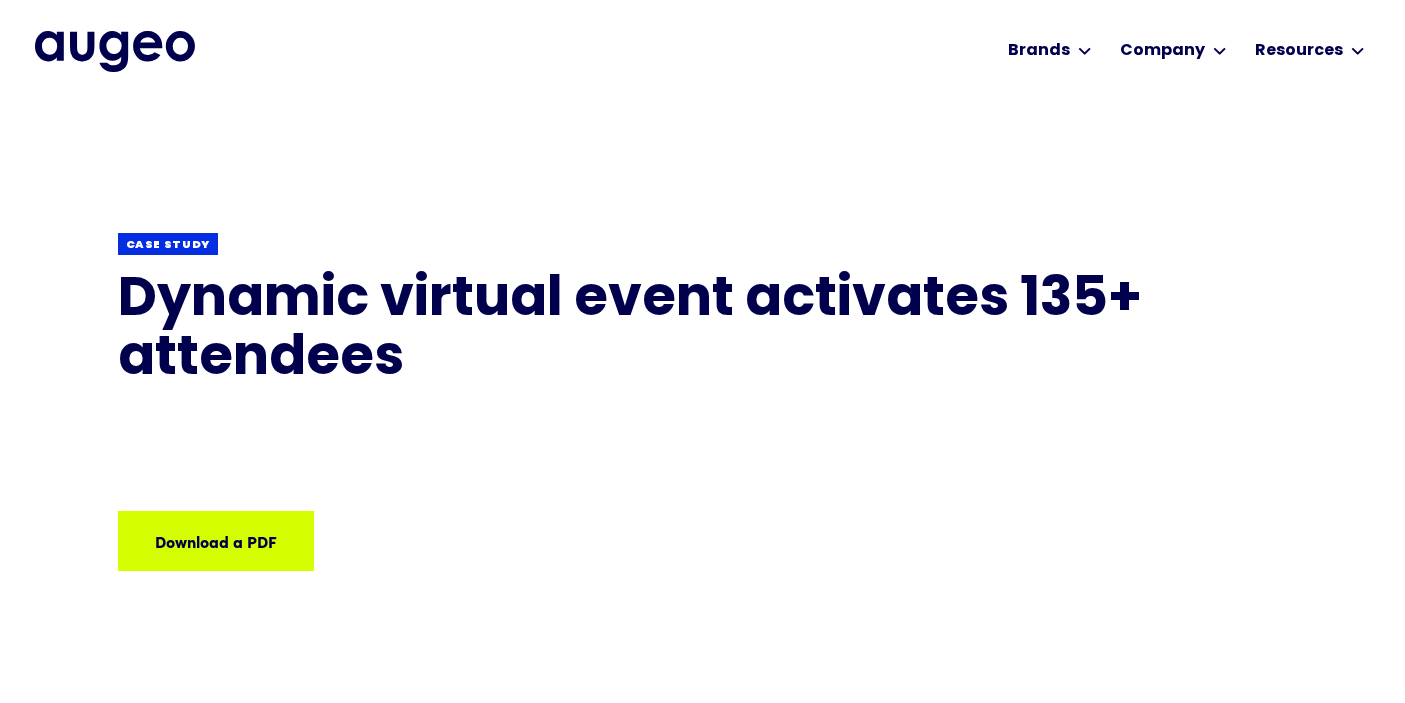 scroll, scrollTop: 0, scrollLeft: 0, axis: both 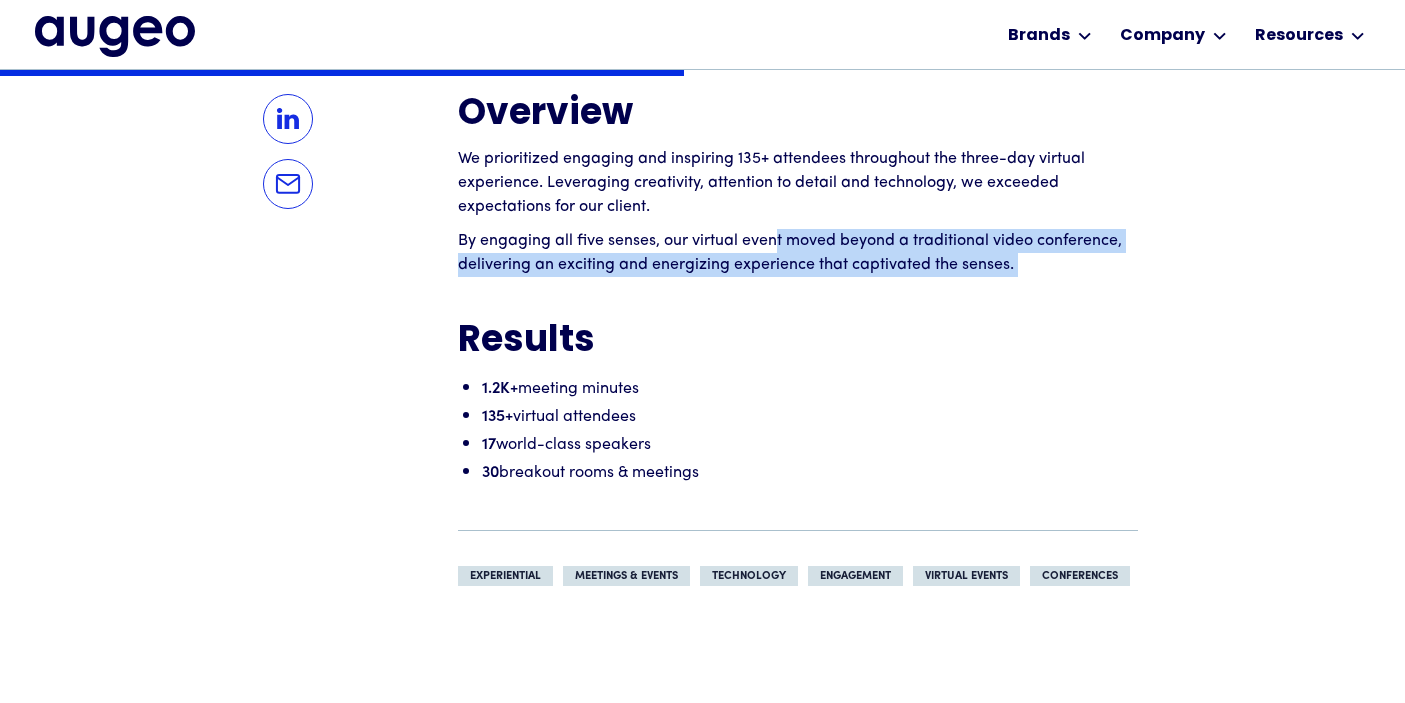 drag, startPoint x: 776, startPoint y: 251, endPoint x: 813, endPoint y: 285, distance: 50.24938 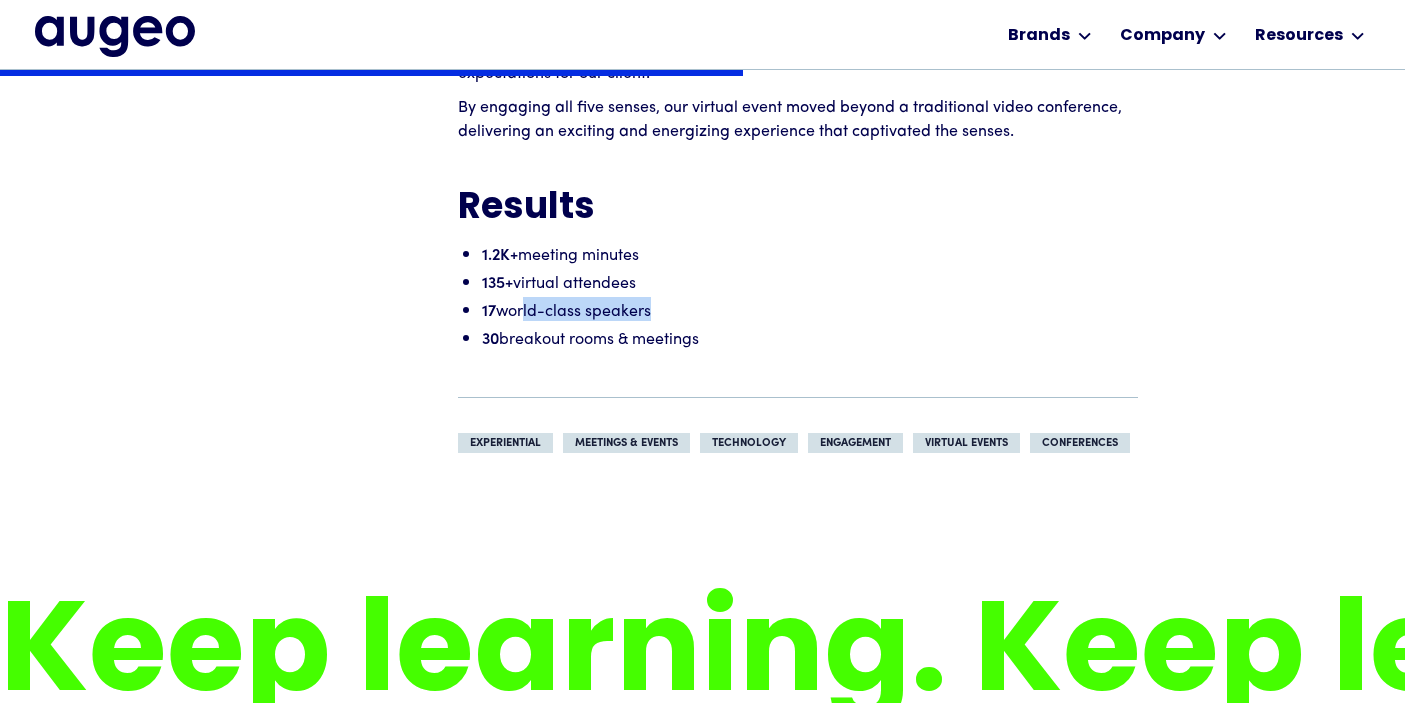 scroll, scrollTop: 1684, scrollLeft: 0, axis: vertical 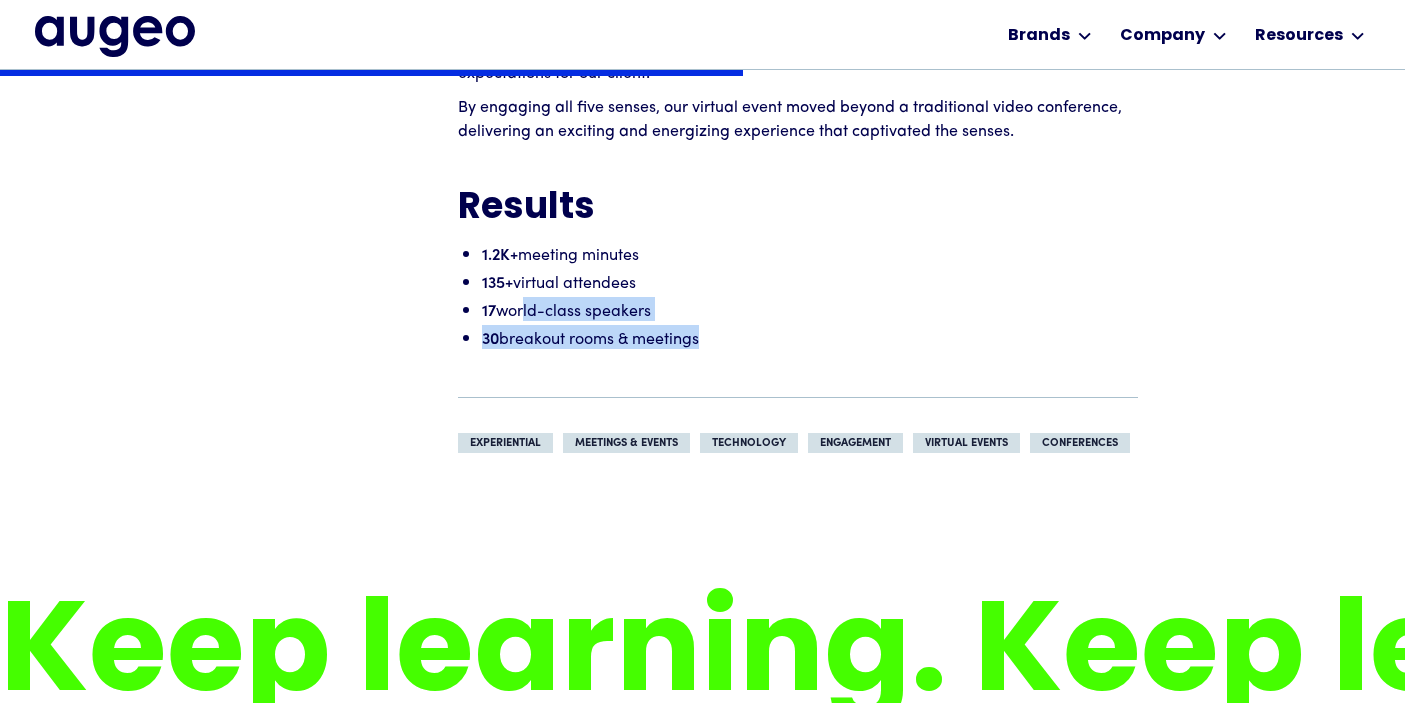 drag, startPoint x: 525, startPoint y: 319, endPoint x: 594, endPoint y: 358, distance: 79.25907 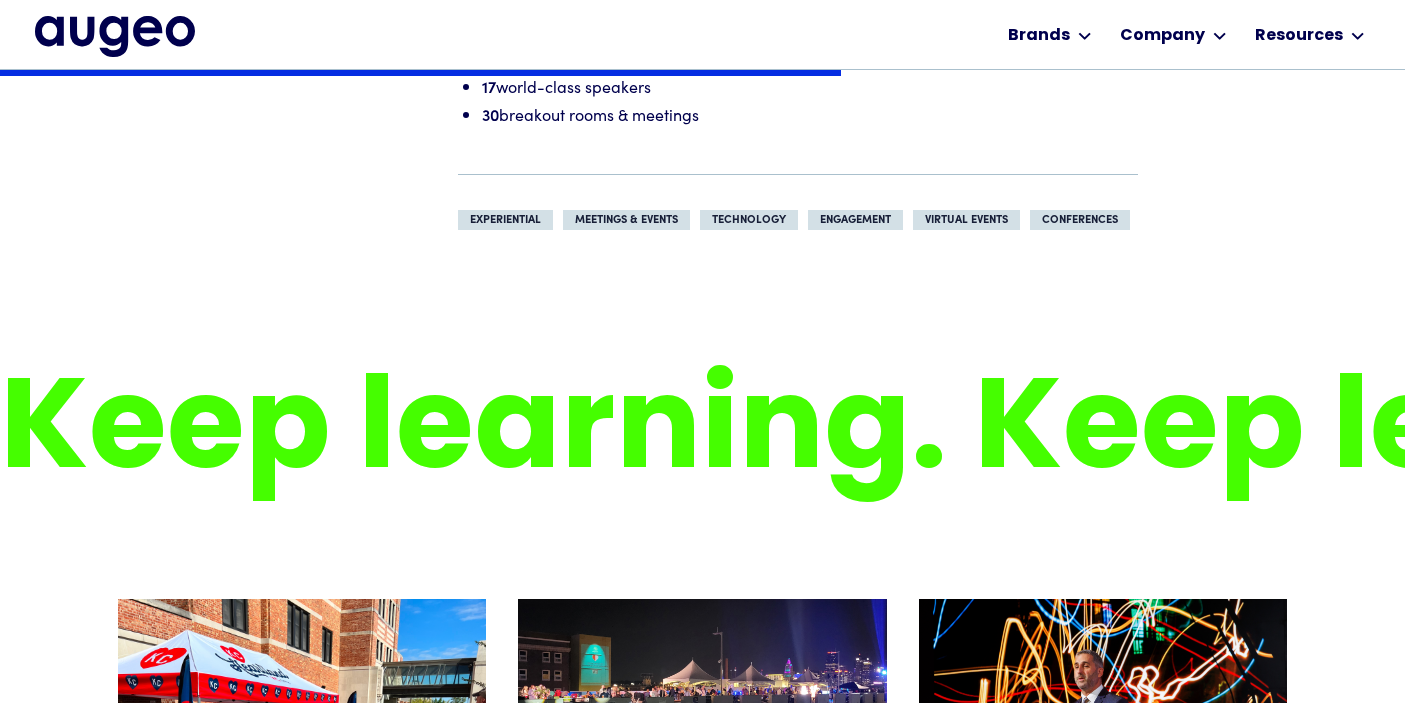click on "Overview We prioritized engaging and inspiring 135+ attendees throughout the three-day virtual experience. Leveraging creativity, attention to detail and technology, we exceeded expectations for our client.  By engaging all five senses, our virtual event moved beyond a traditional video conference, delivering an exciting and energizing experience that captivated the senses. ‍ Results 1.2K+  meeting minutes  135+  virtual attendees  17  world-class speakers  30  breakout rooms & meetings Experiential Meetings & Events Technology Engagement Virtual Events Conferences" at bounding box center (703, -16) 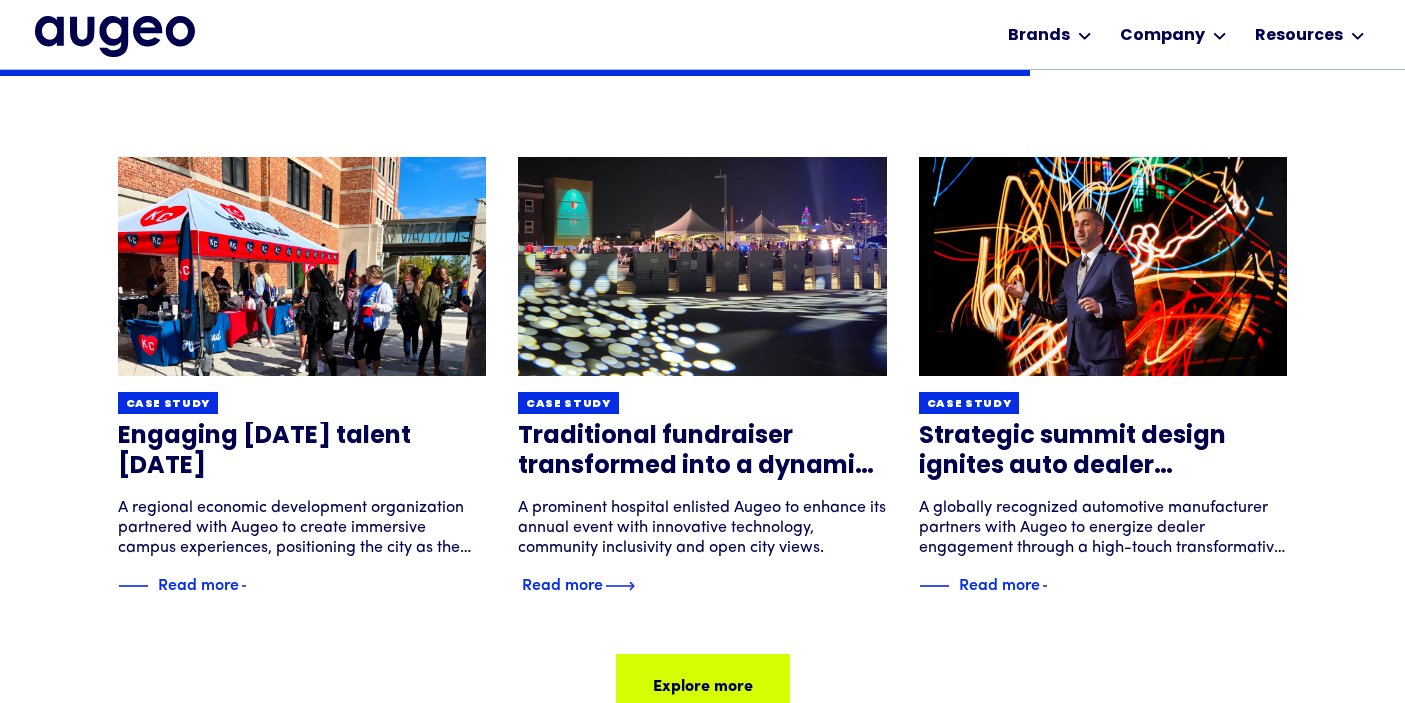 click at bounding box center (702, 266) 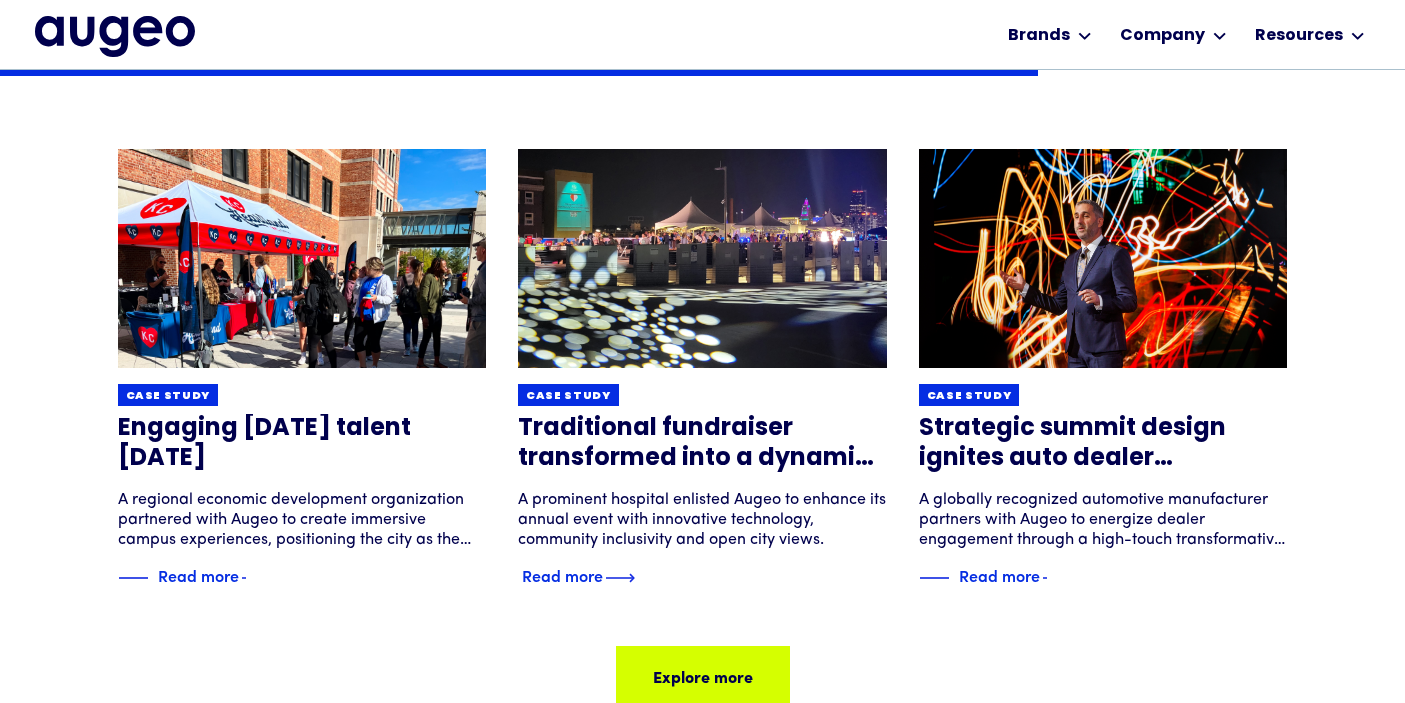 scroll, scrollTop: 2367, scrollLeft: 0, axis: vertical 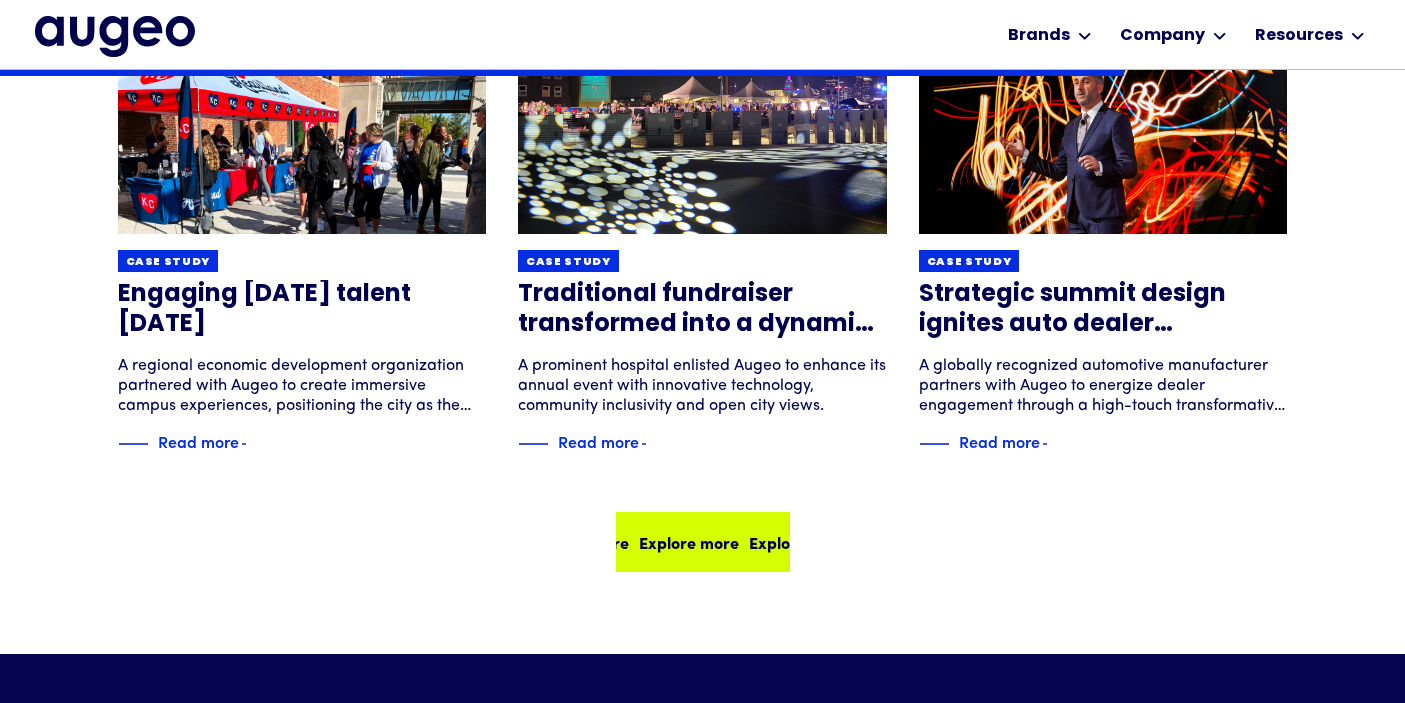 click on "Case study Engaging tomorrow's talent today A regional economic development organization partnered with Augeo to create immersive campus experiences, positioning the city as the premier post-graduation destination for students.  Read more   Case study Traditional fundraiser transformed into a dynamic experience A prominent hospital enlisted Augeo to enhance its annual event with innovative technology, community inclusivity and open city views.  Read more   Case study Strategic summit design ignites auto dealer performance A globally recognized automotive manufacturer partners with Augeo to energize dealer engagement through a high-touch transformative experience.  Read more   Explore more Explore more Explore more Explore more Explore more" at bounding box center (703, 293) 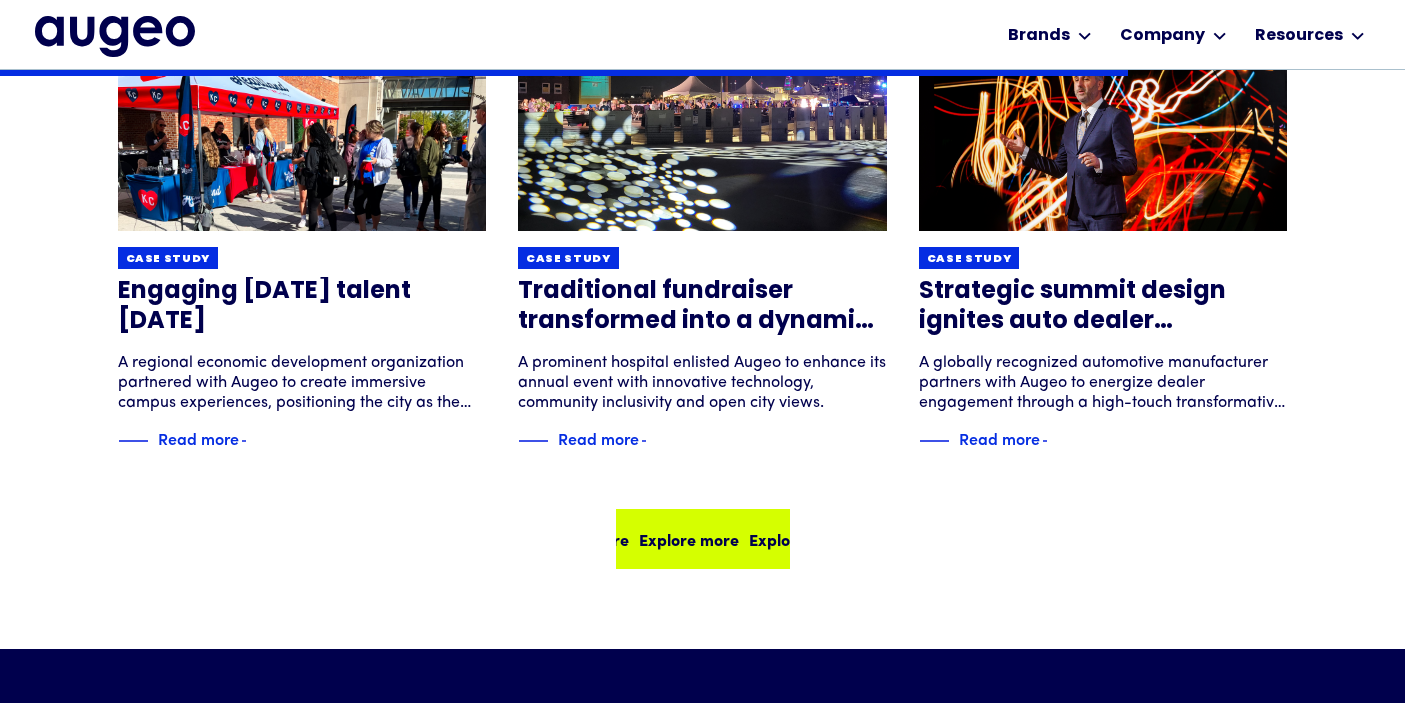 click on "Explore more" at bounding box center [795, 539] 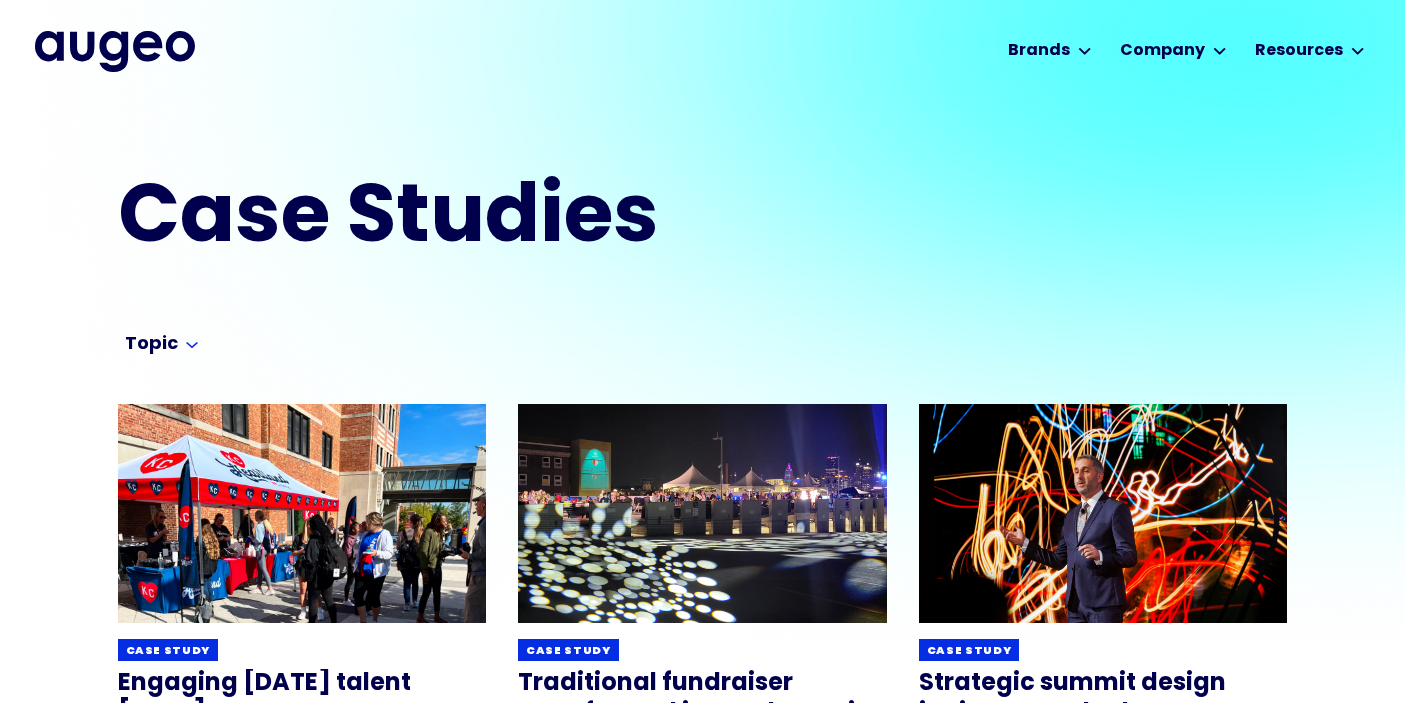 scroll, scrollTop: 0, scrollLeft: 0, axis: both 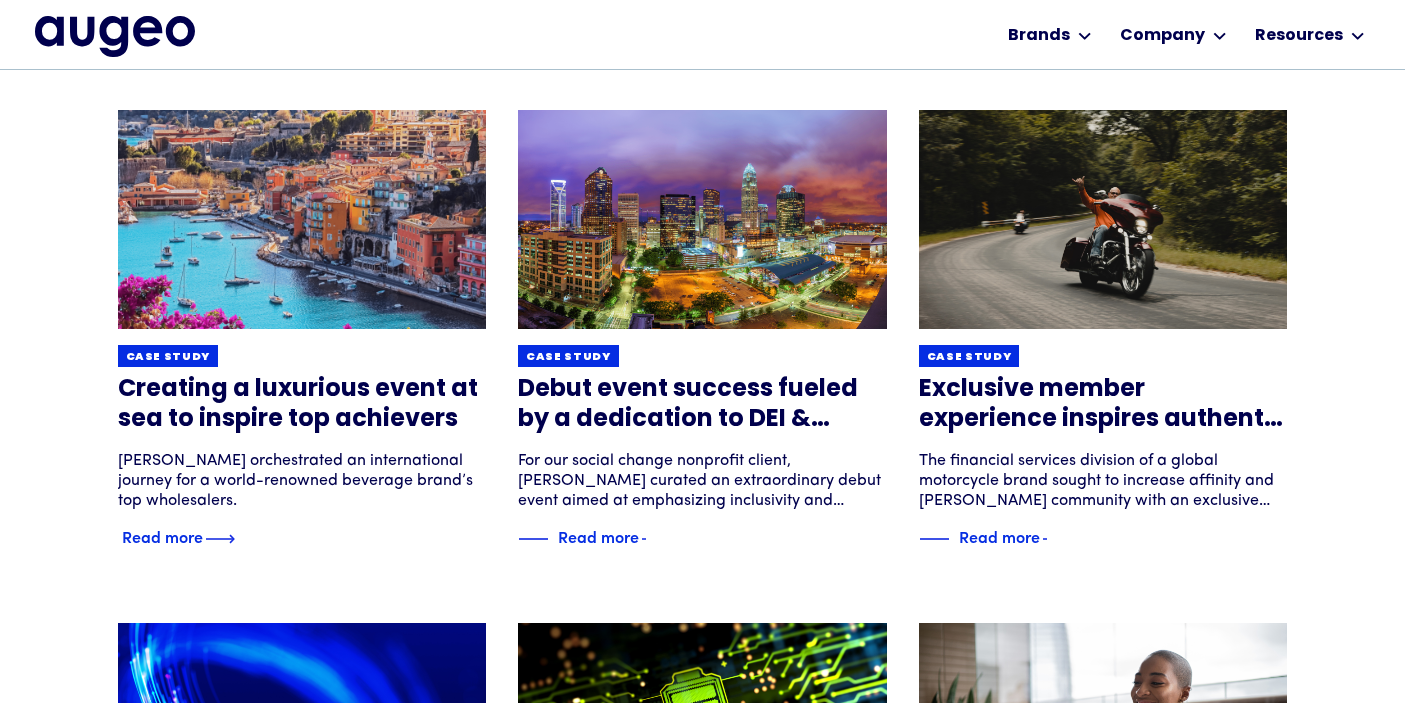 click at bounding box center (302, 219) 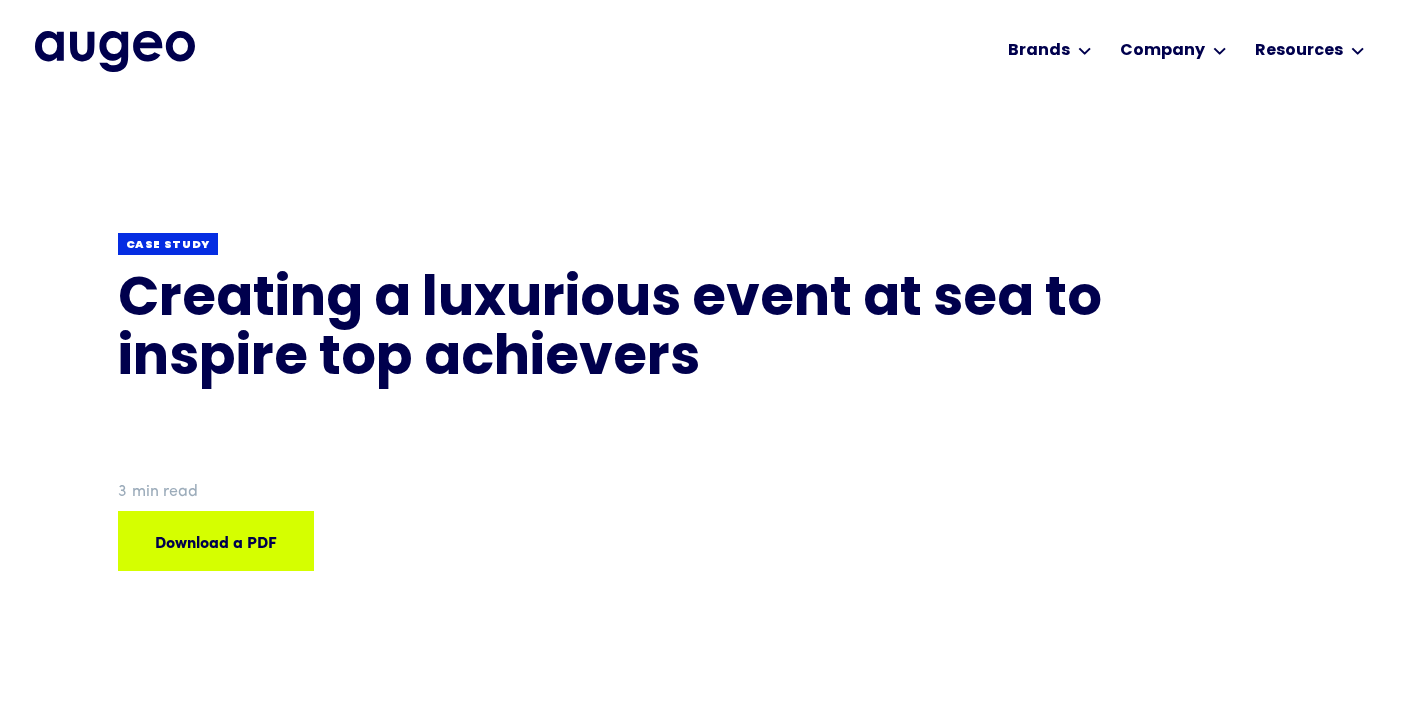 scroll, scrollTop: 0, scrollLeft: 0, axis: both 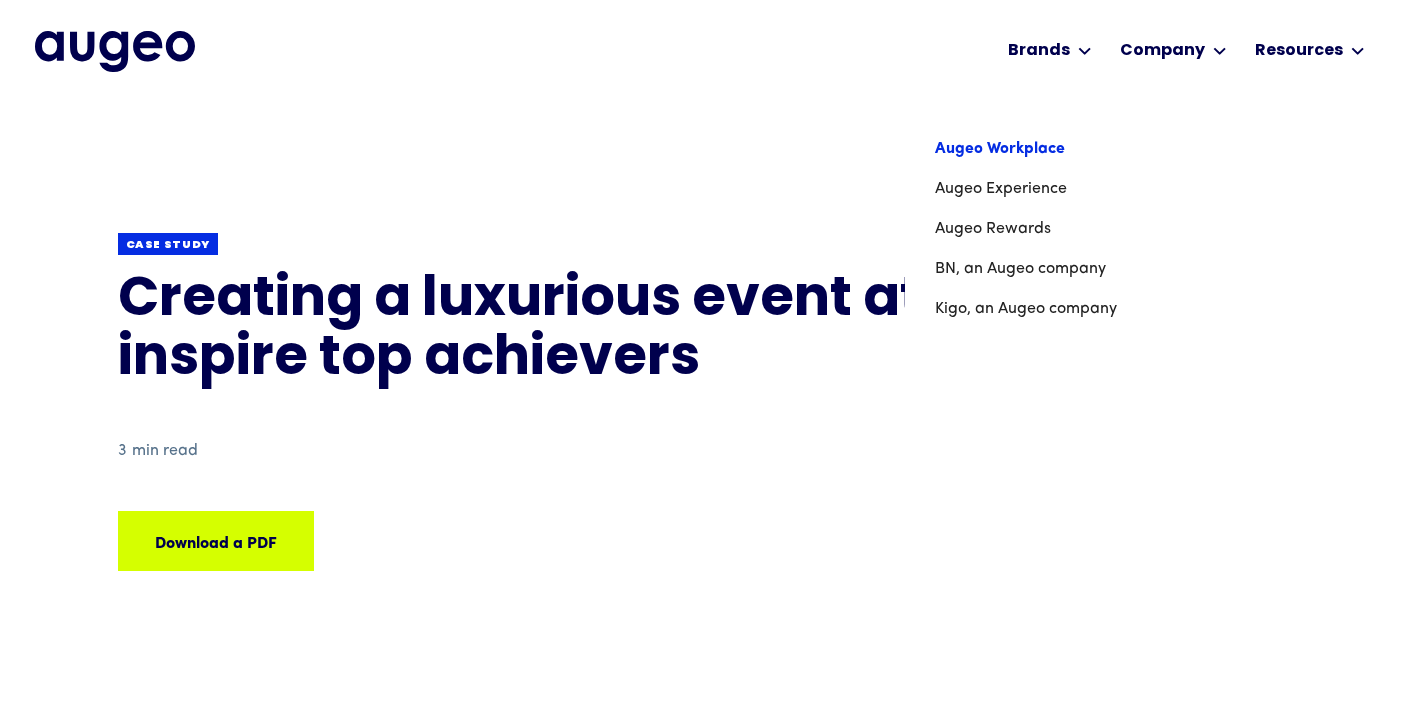 click on "Augeo Workplace" at bounding box center (1026, 149) 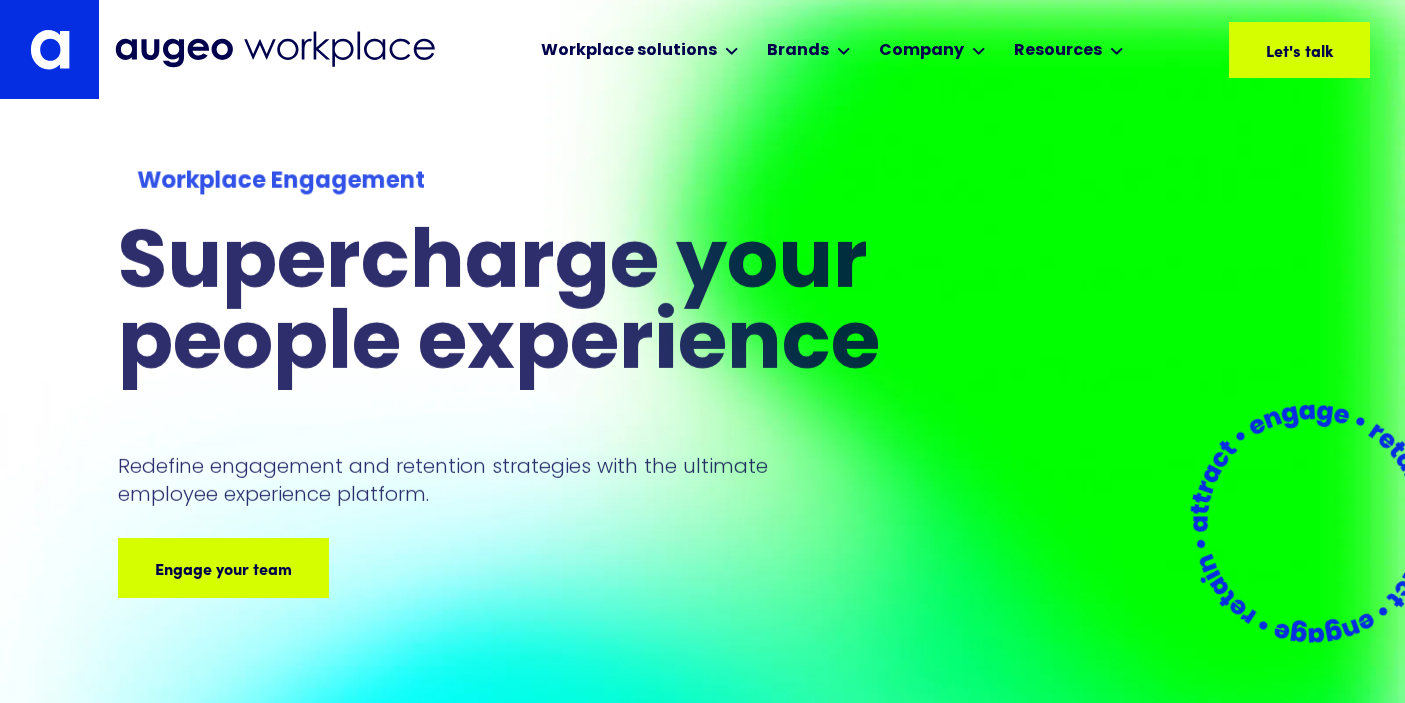 scroll, scrollTop: 0, scrollLeft: 0, axis: both 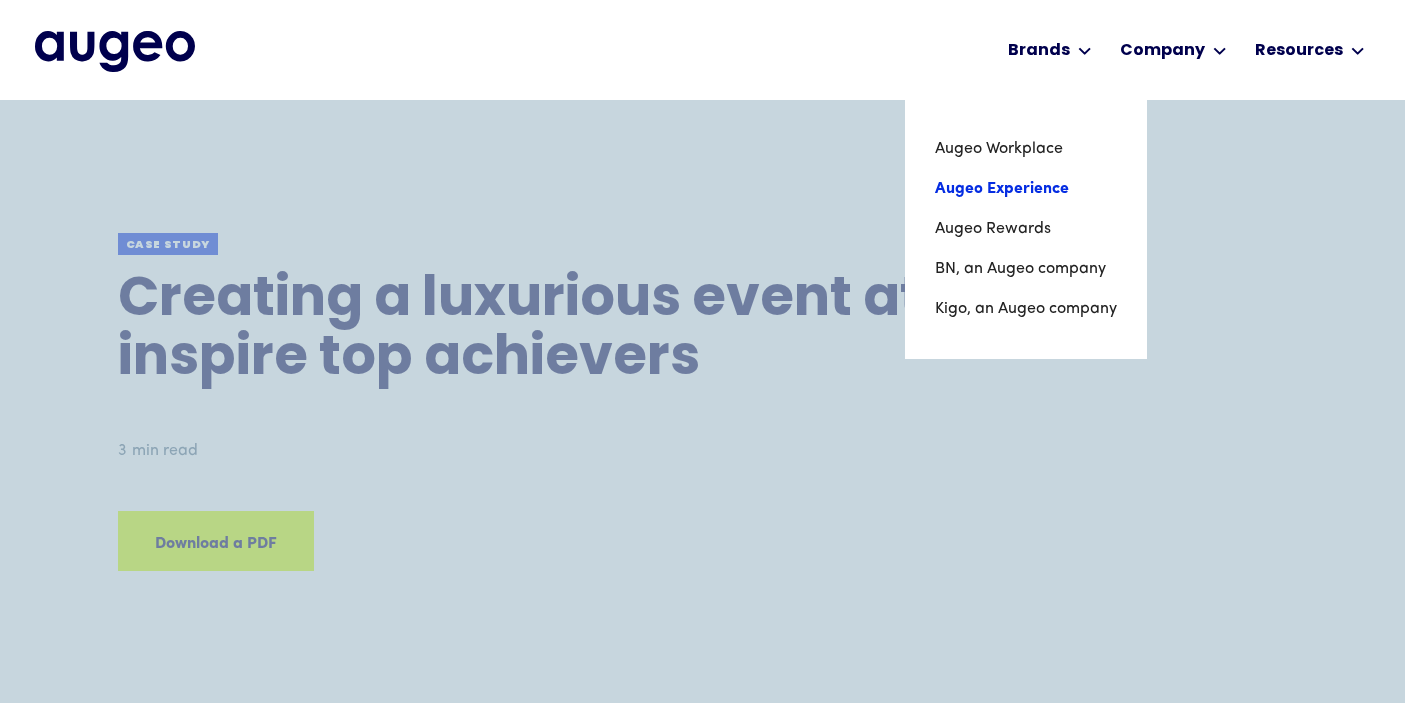 click on "Augeo Experience" at bounding box center (1026, 189) 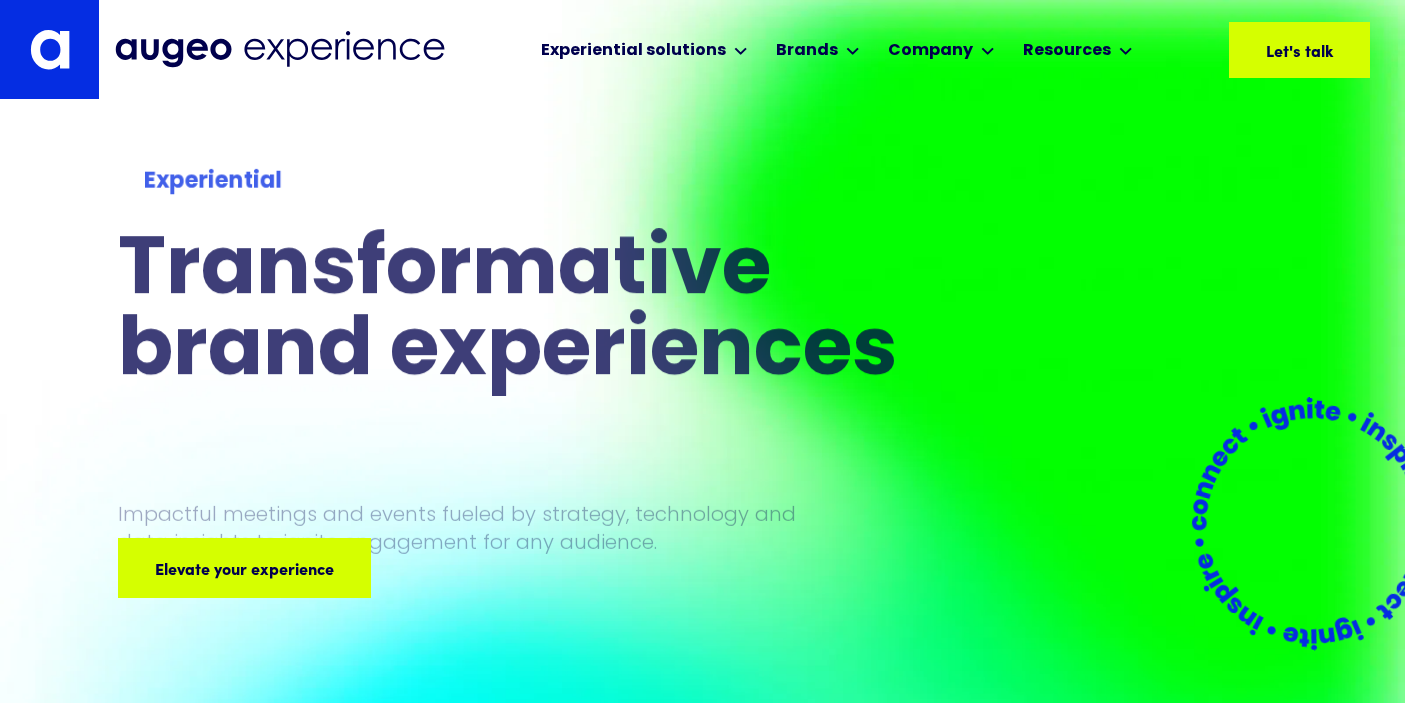 scroll, scrollTop: 0, scrollLeft: 0, axis: both 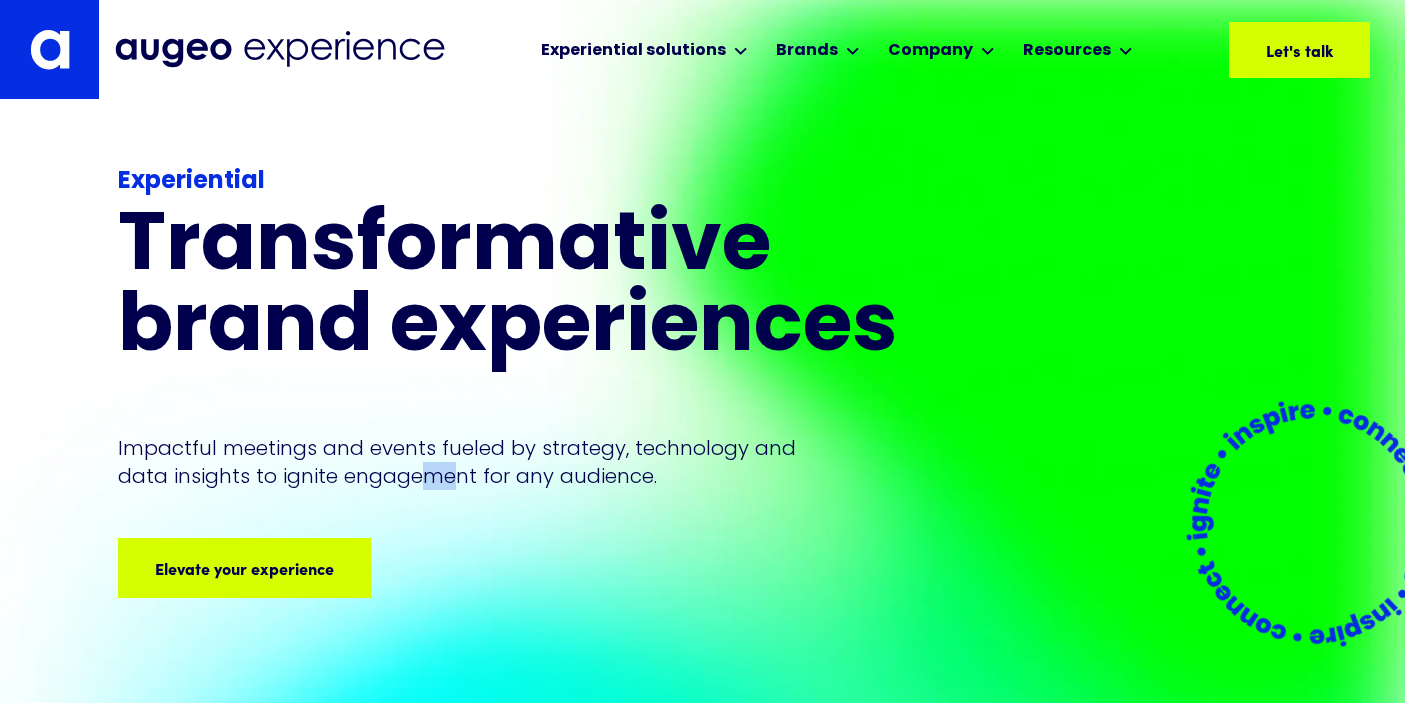 drag, startPoint x: 421, startPoint y: 464, endPoint x: 444, endPoint y: 477, distance: 26.41969 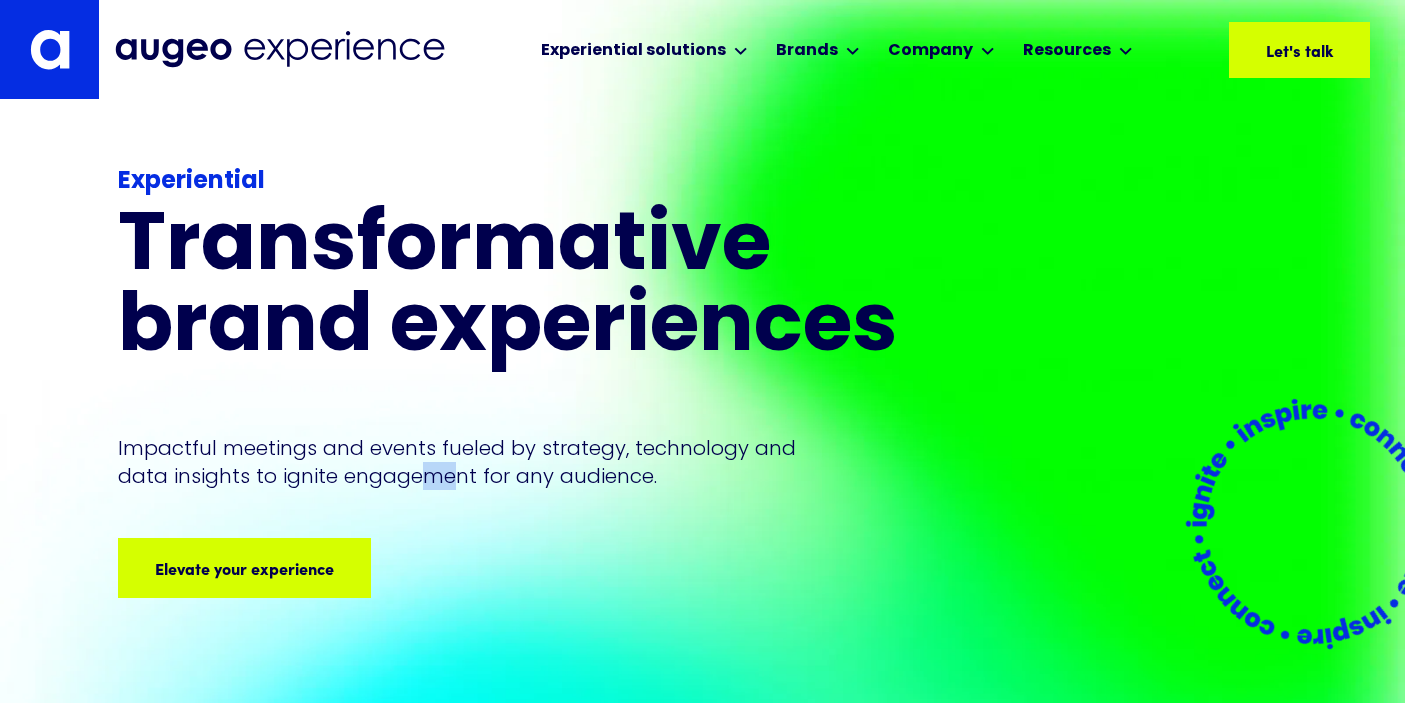 click on "Impactful meetings and events fueled by strategy, technology and data insights to ignite engagement for any audience." at bounding box center (462, 462) 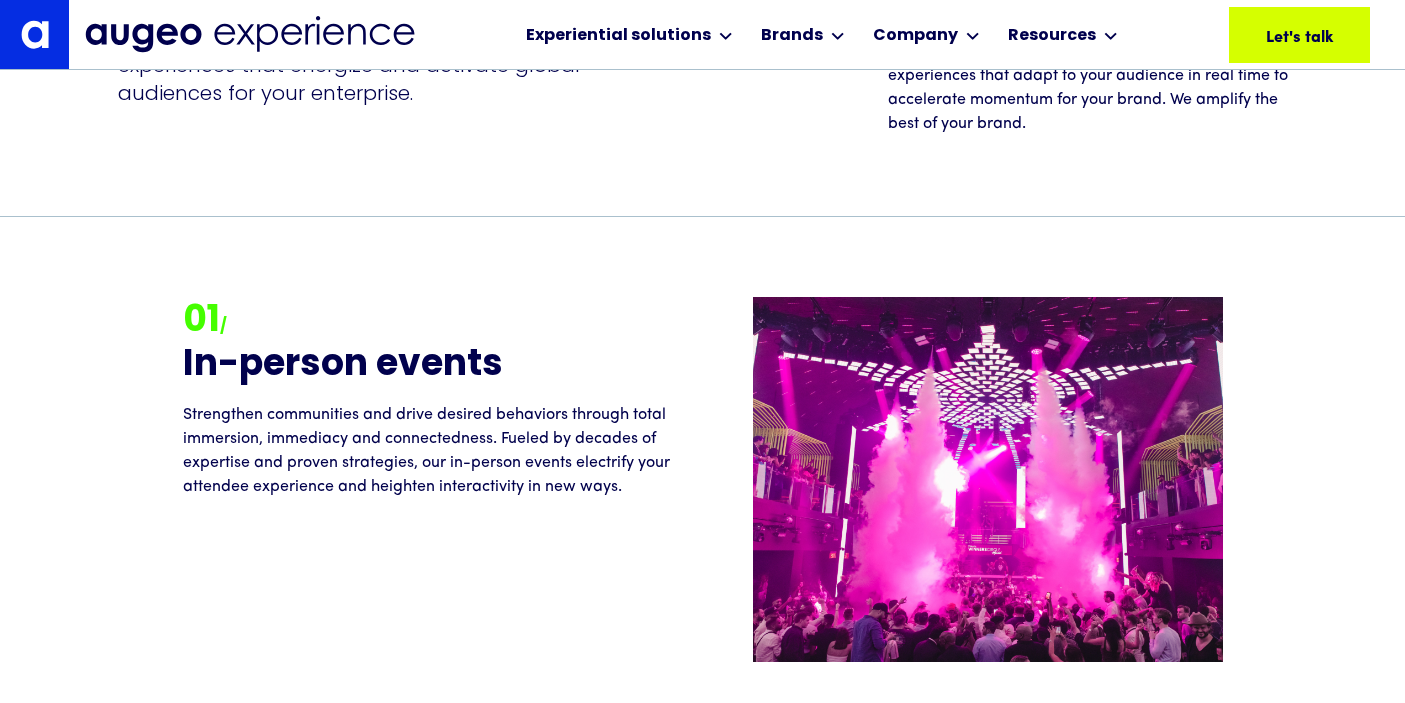 scroll, scrollTop: 1837, scrollLeft: 0, axis: vertical 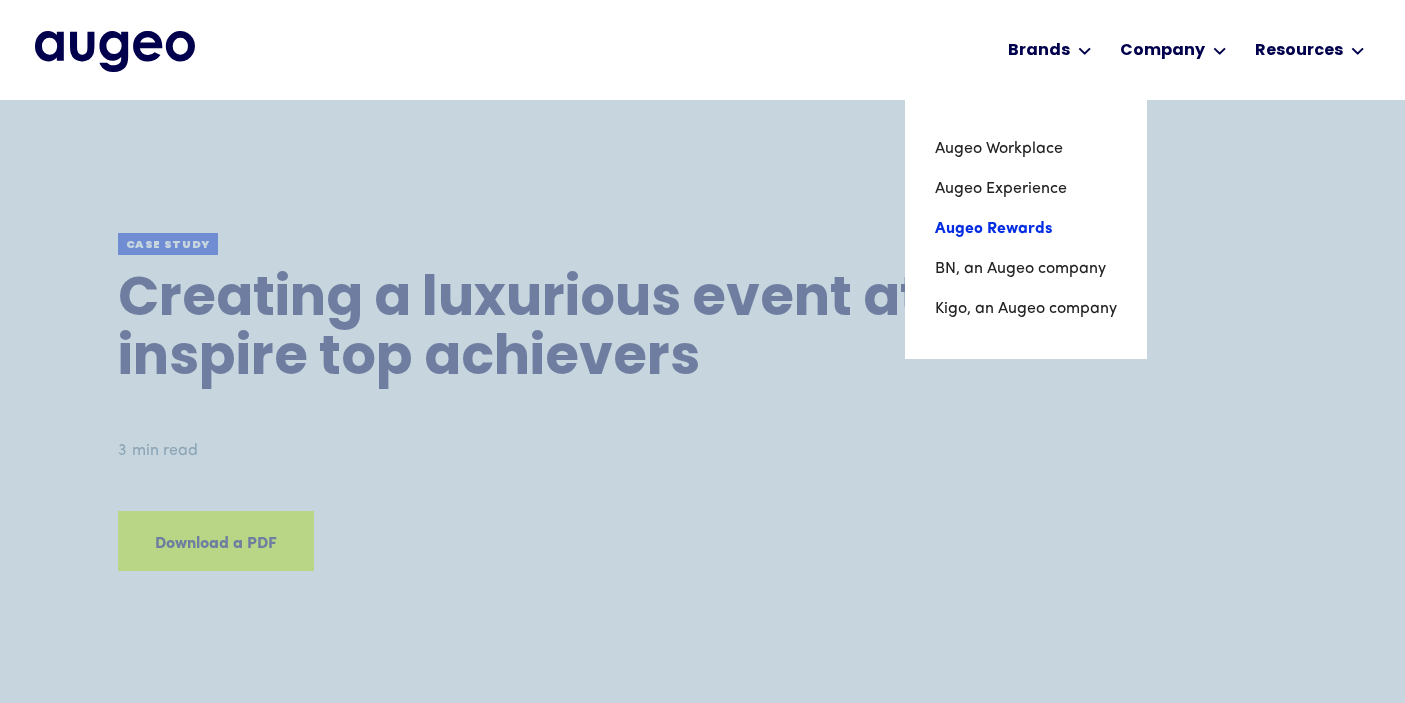 click on "Augeo Rewards" at bounding box center (1026, 229) 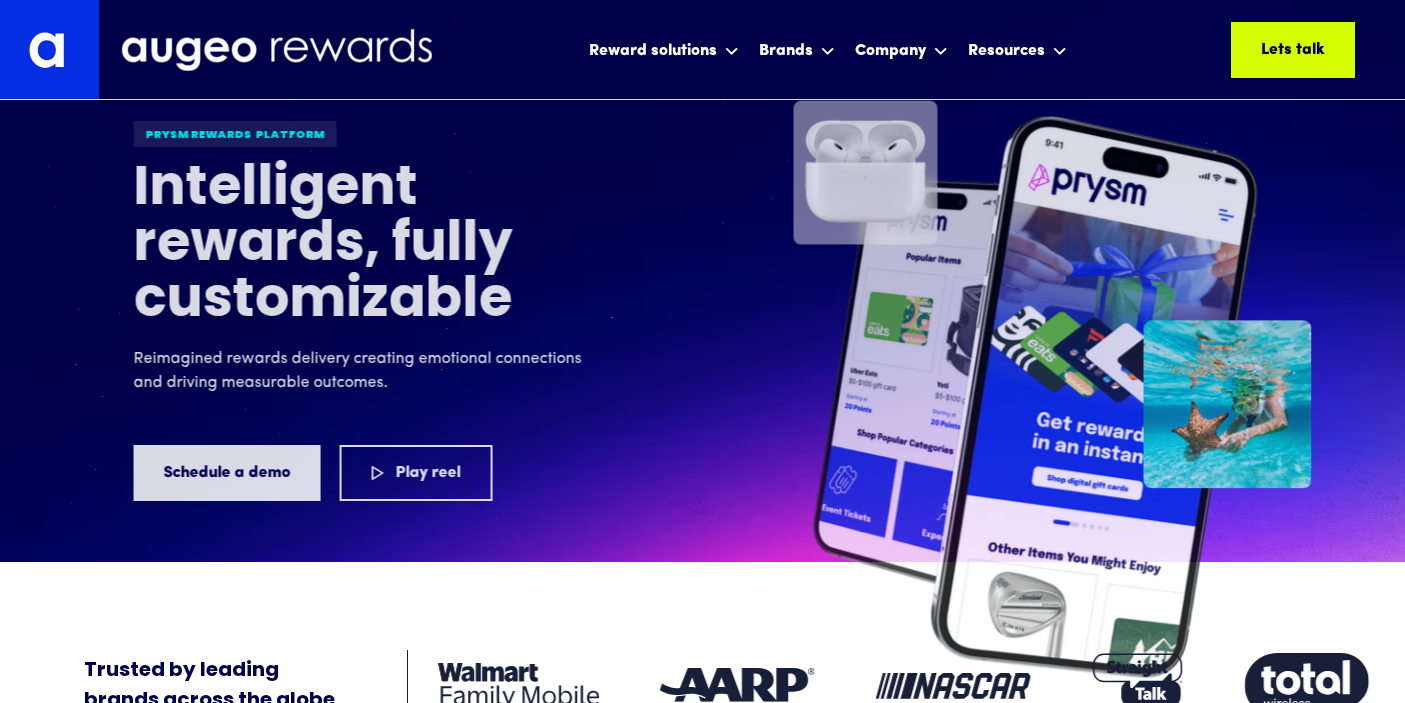 scroll, scrollTop: 0, scrollLeft: 0, axis: both 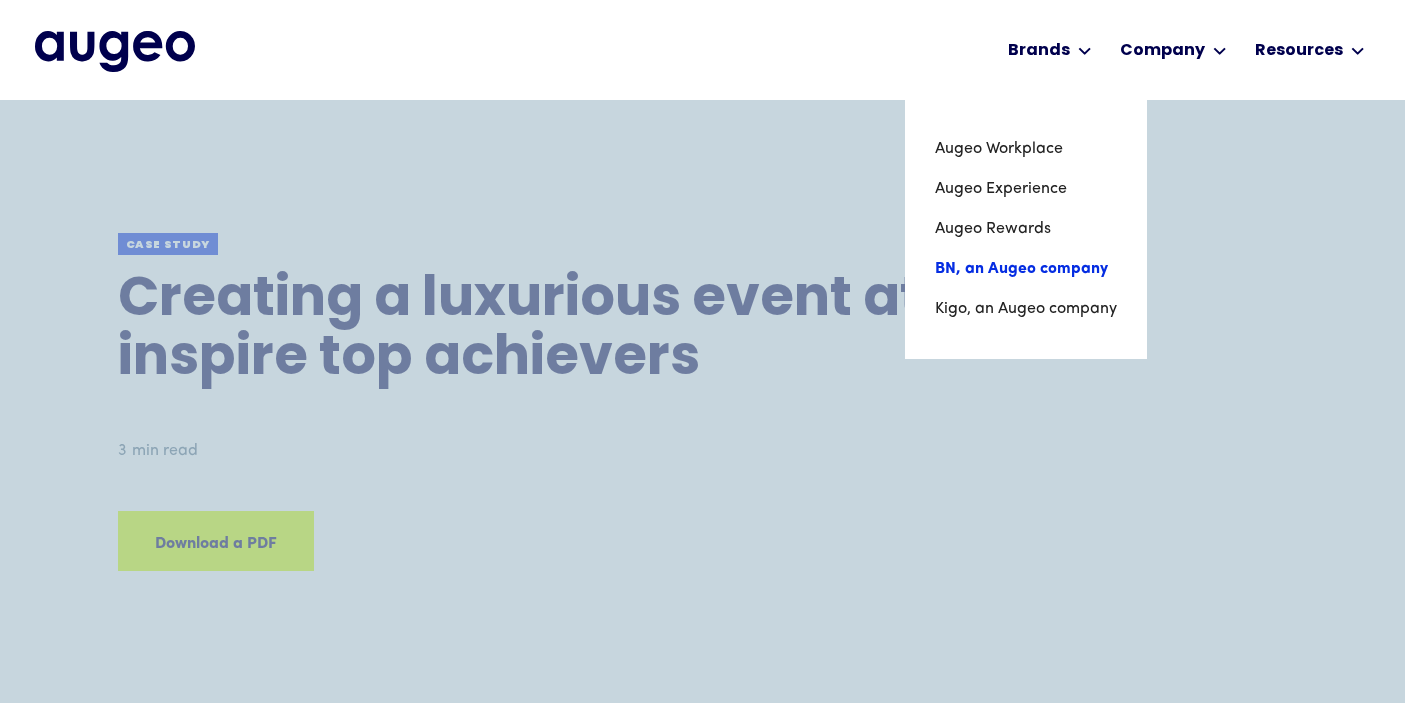 click on "BN, an Augeo company" at bounding box center [1026, 269] 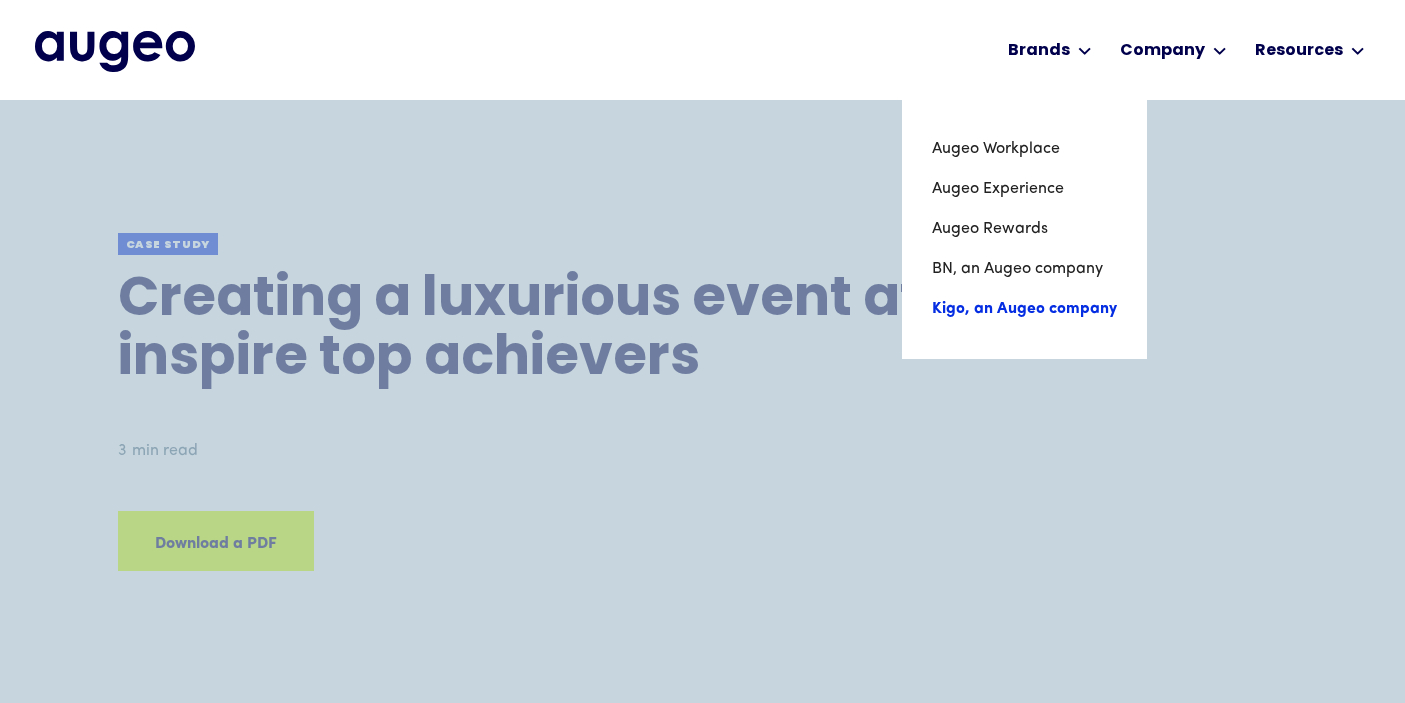 click on "Kigo, an Augeo company" at bounding box center (1024, 309) 